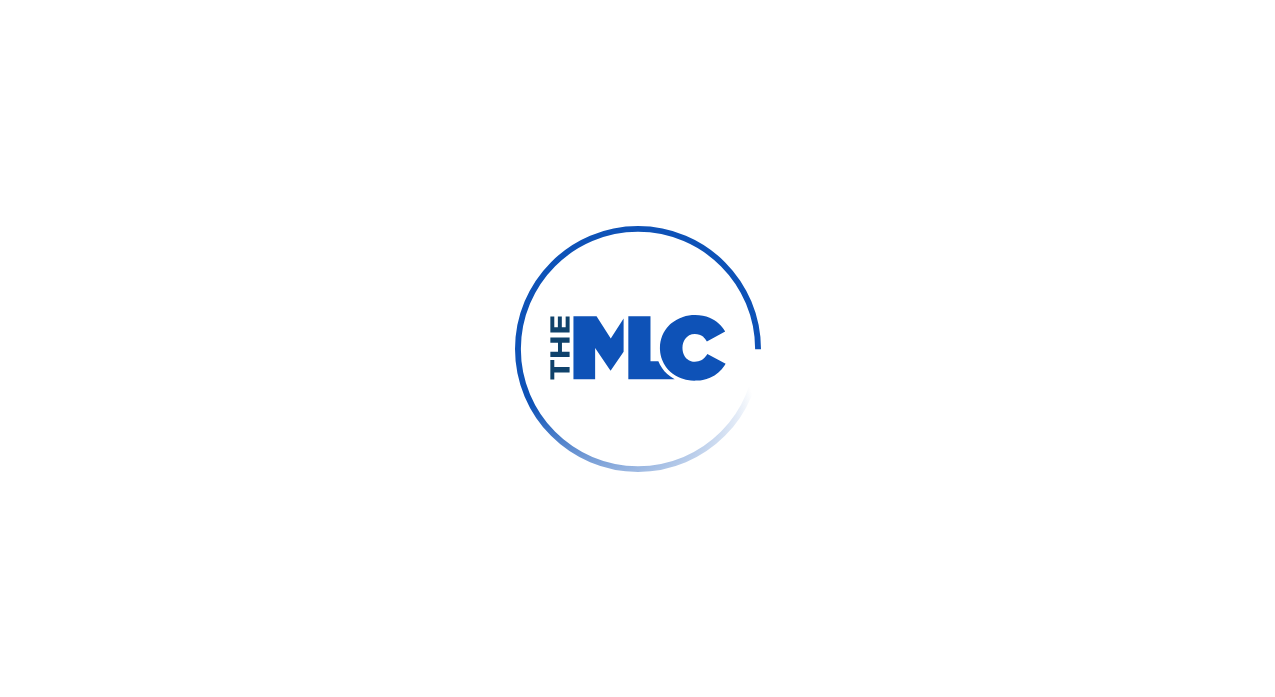 scroll, scrollTop: 0, scrollLeft: 0, axis: both 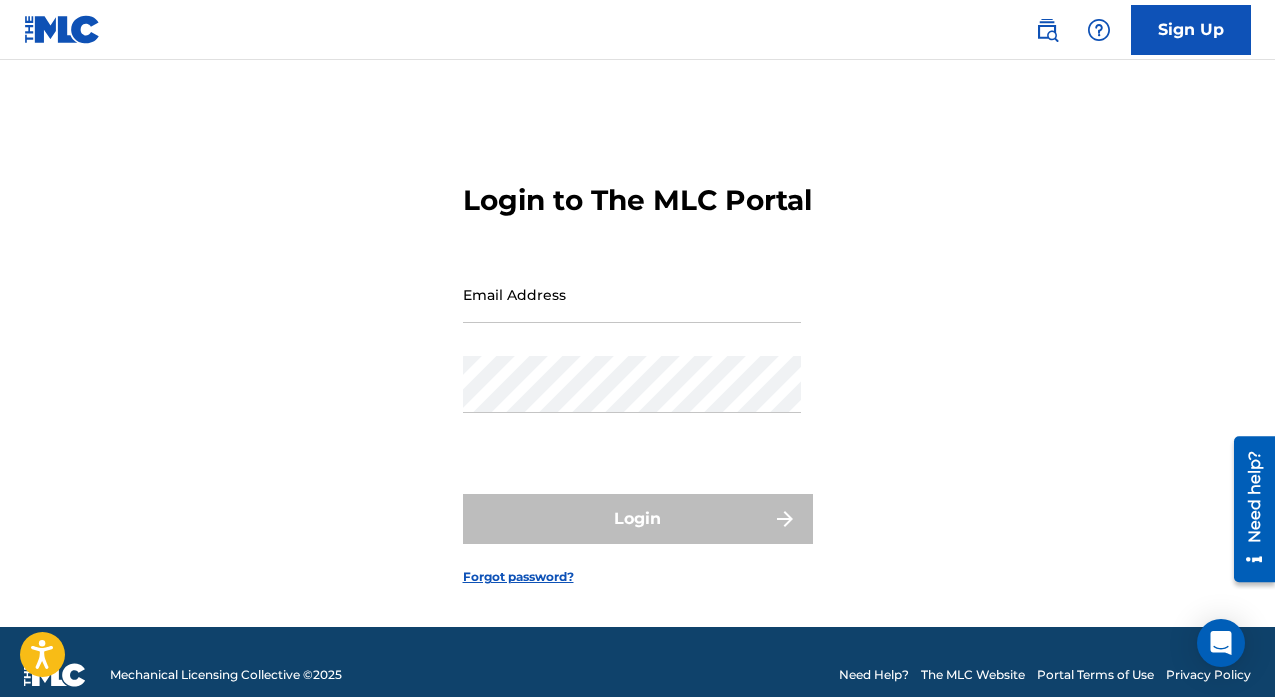 click at bounding box center [62, 29] 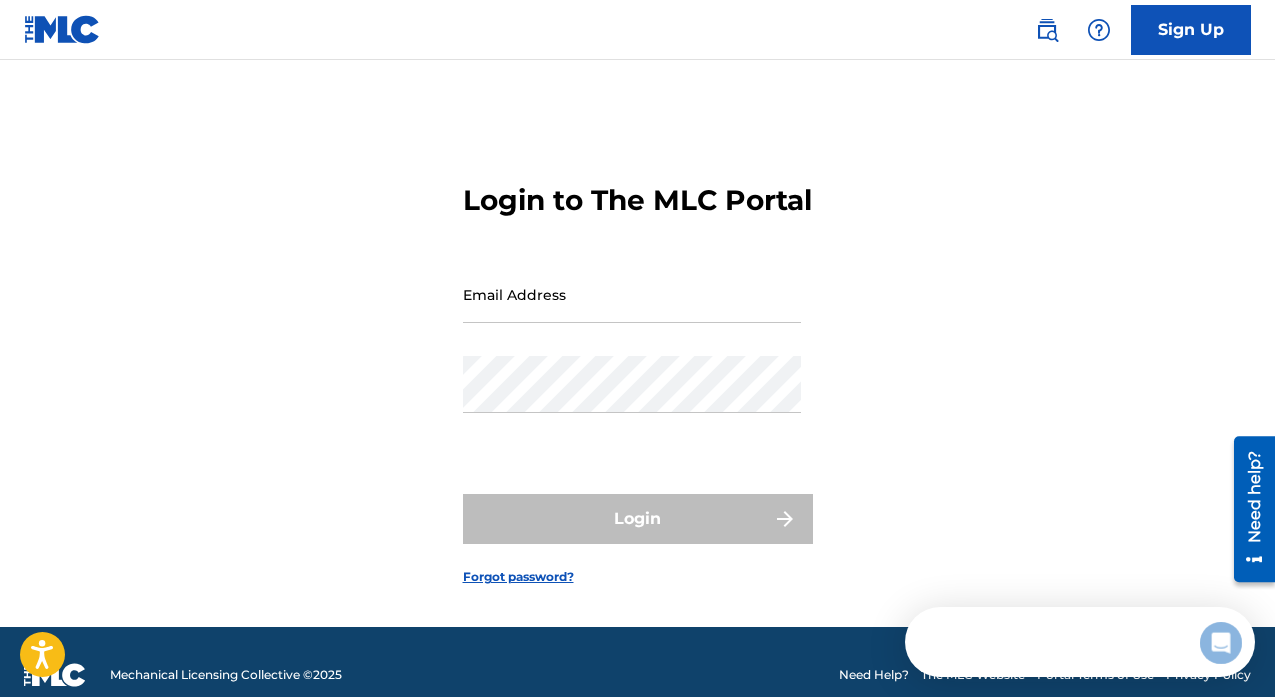 scroll, scrollTop: 0, scrollLeft: 0, axis: both 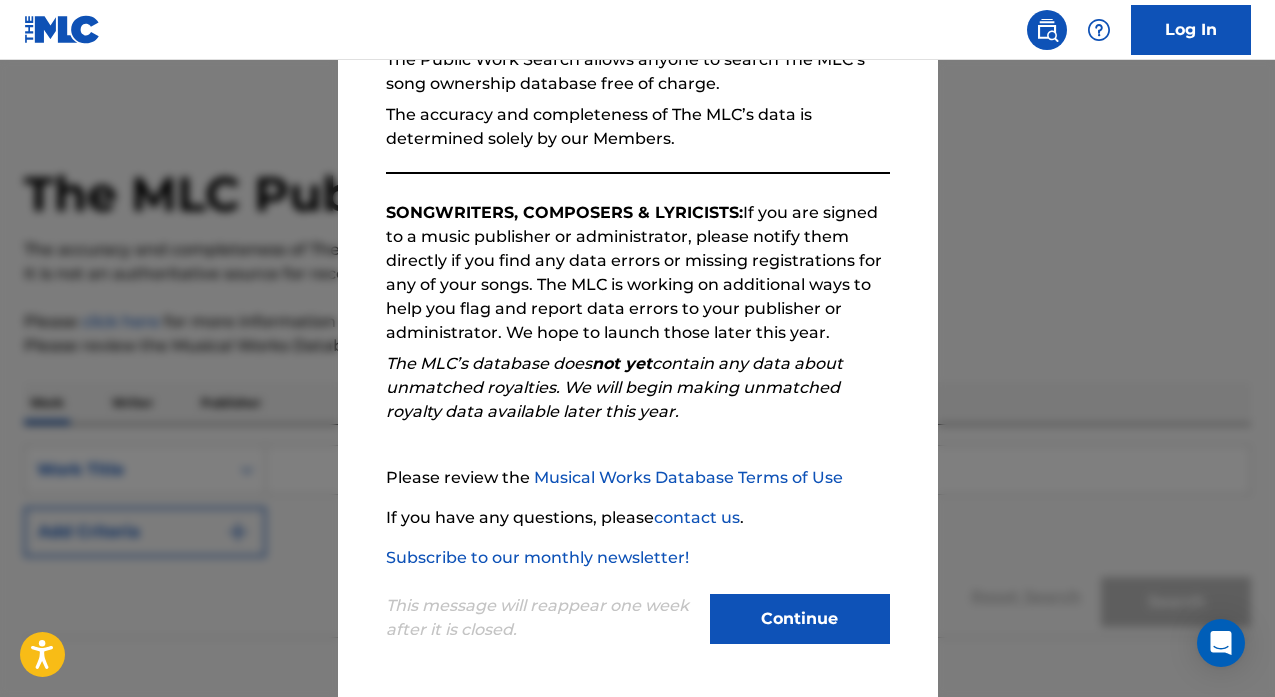 click on "Continue" at bounding box center (800, 619) 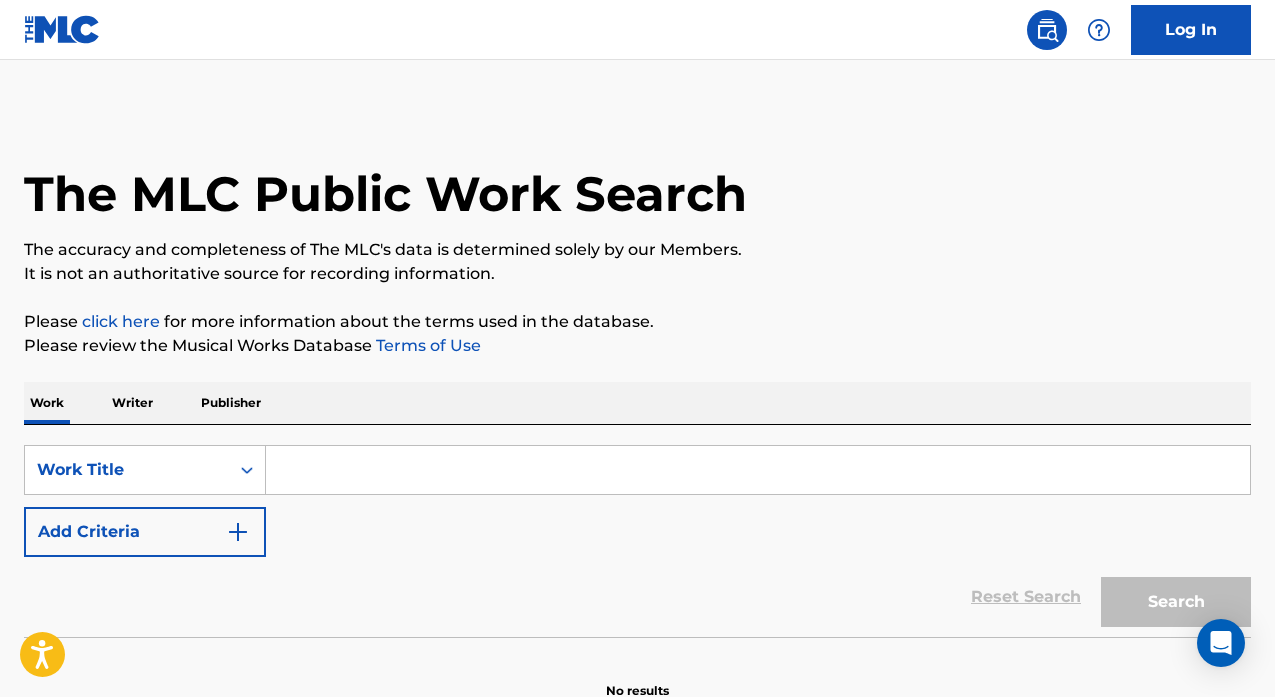 click at bounding box center (758, 470) 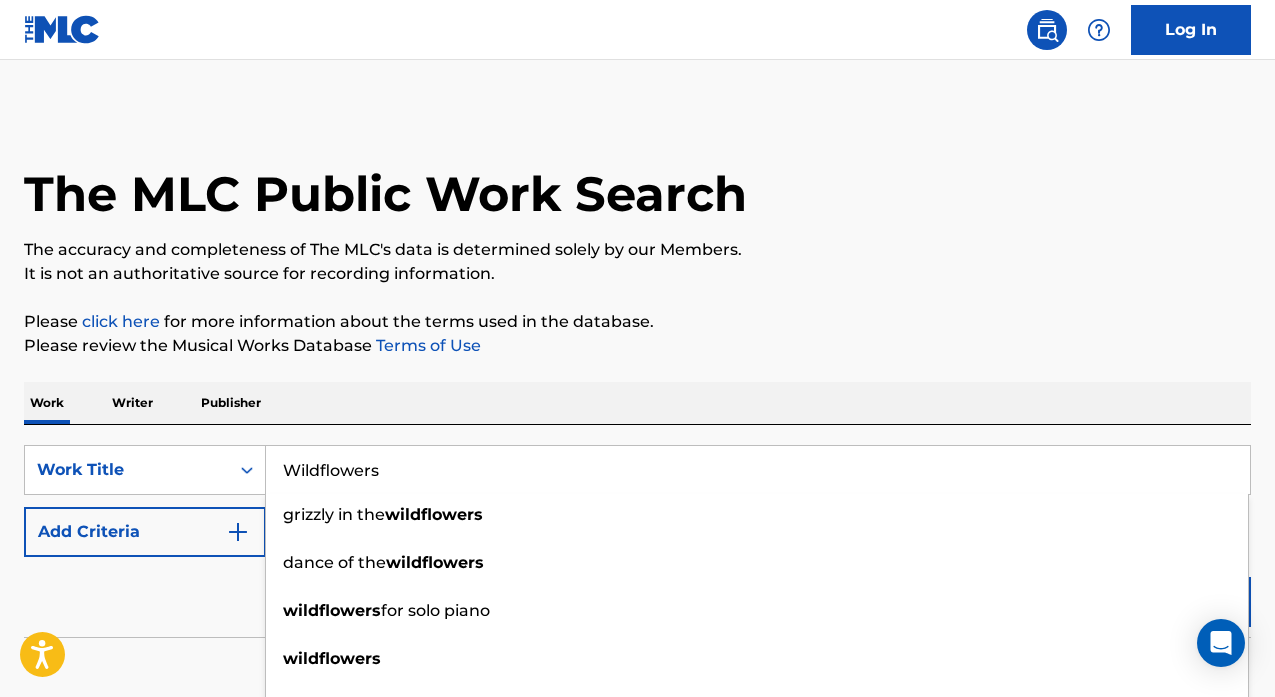 type on "Wildflowers" 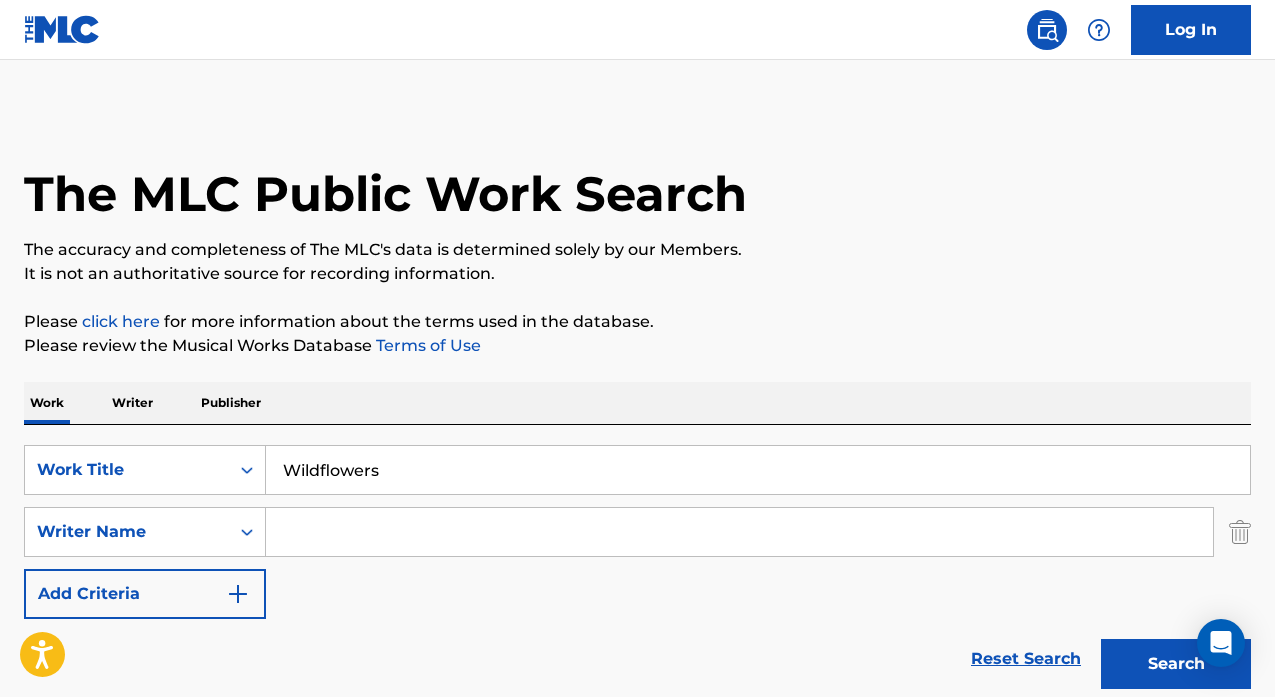 click at bounding box center [739, 532] 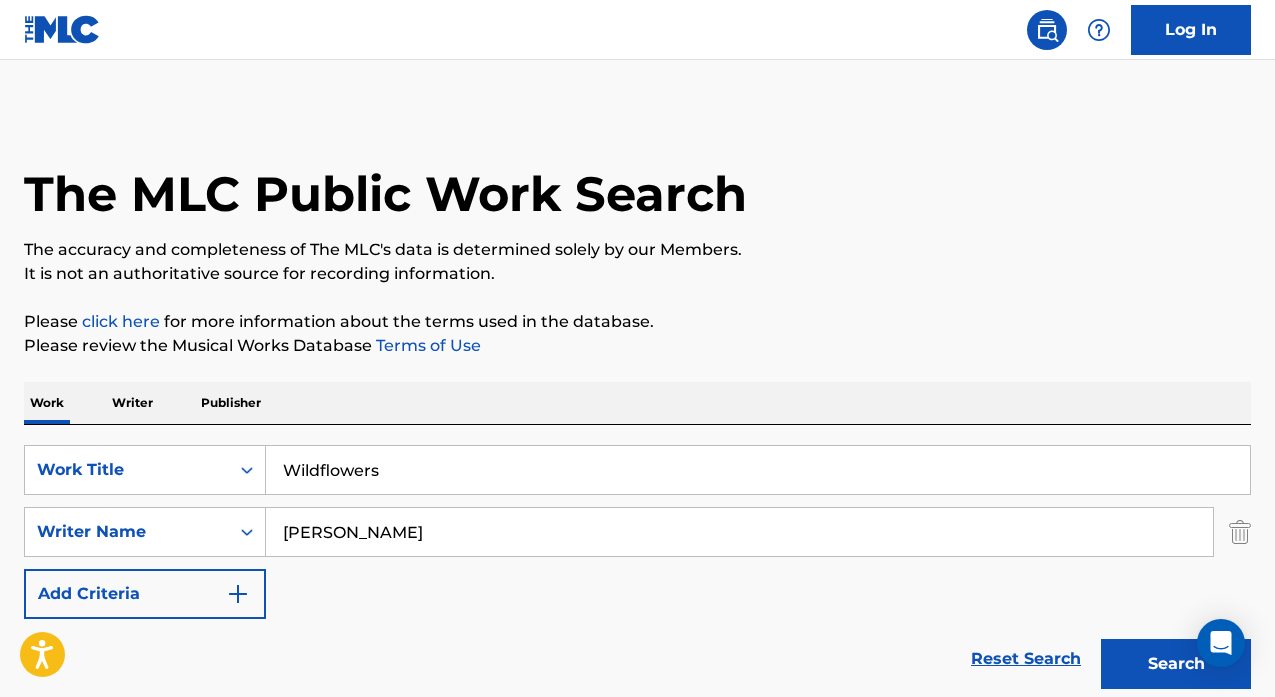 type on "tom petty" 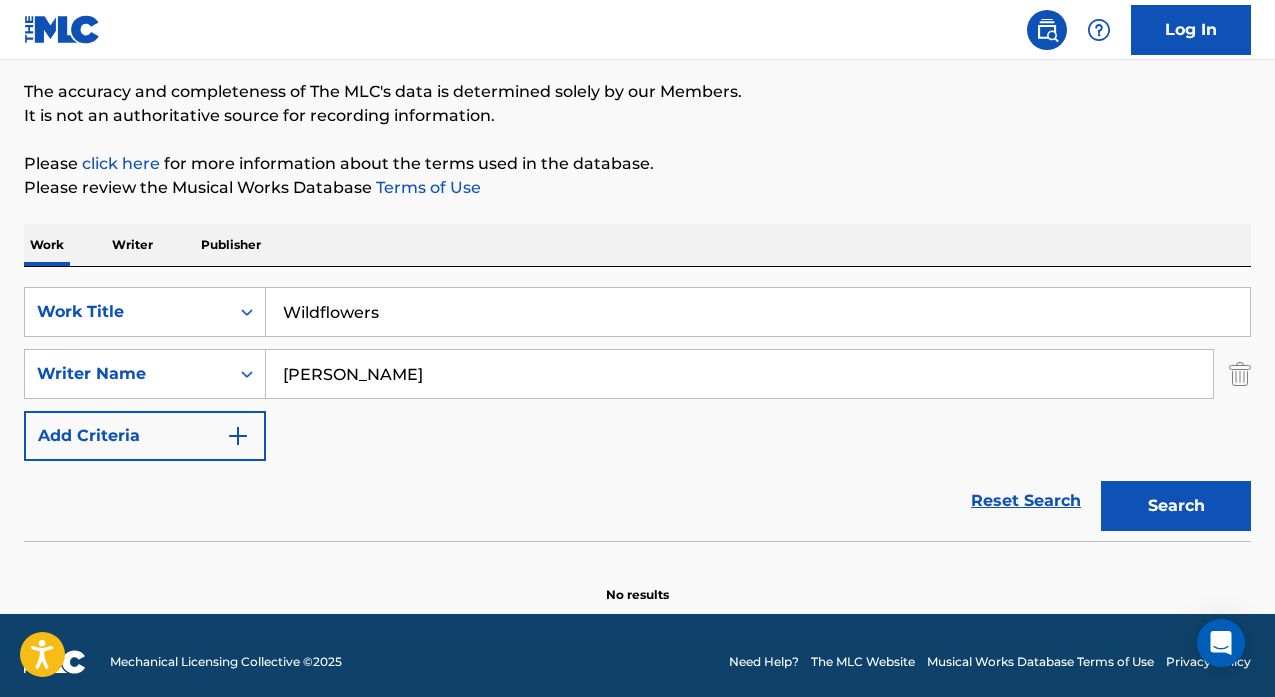 scroll, scrollTop: 171, scrollLeft: 0, axis: vertical 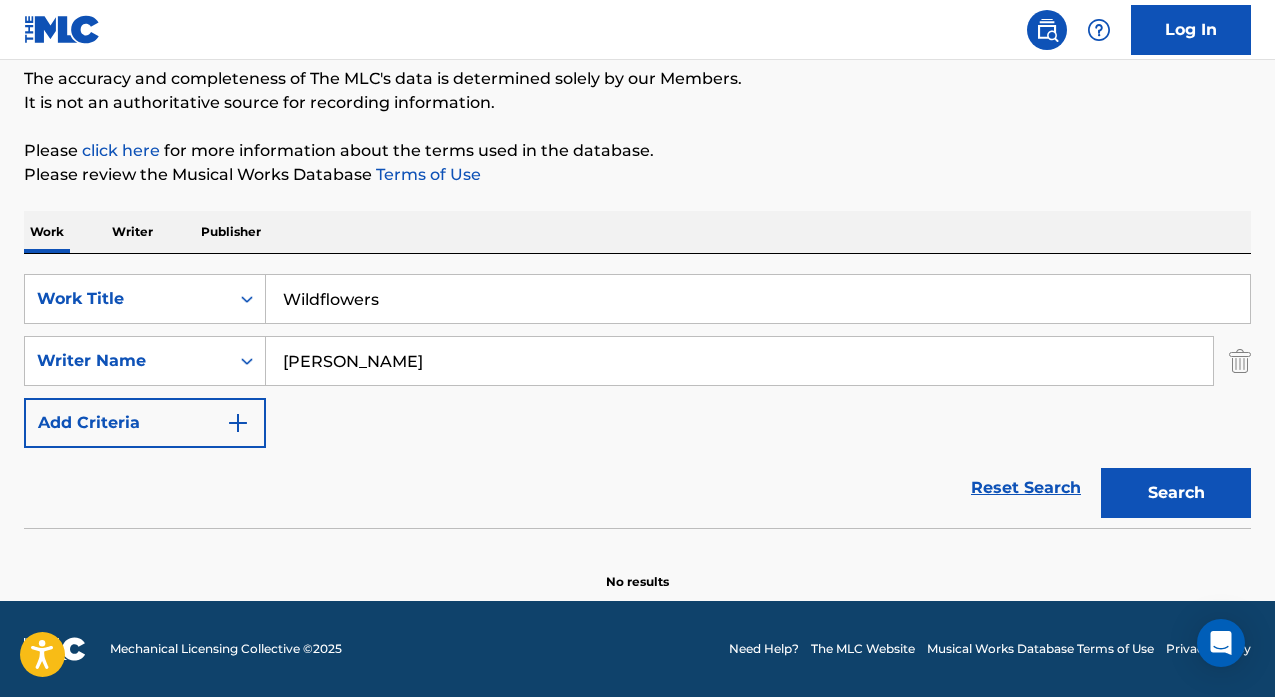 click on "Search" at bounding box center [1176, 493] 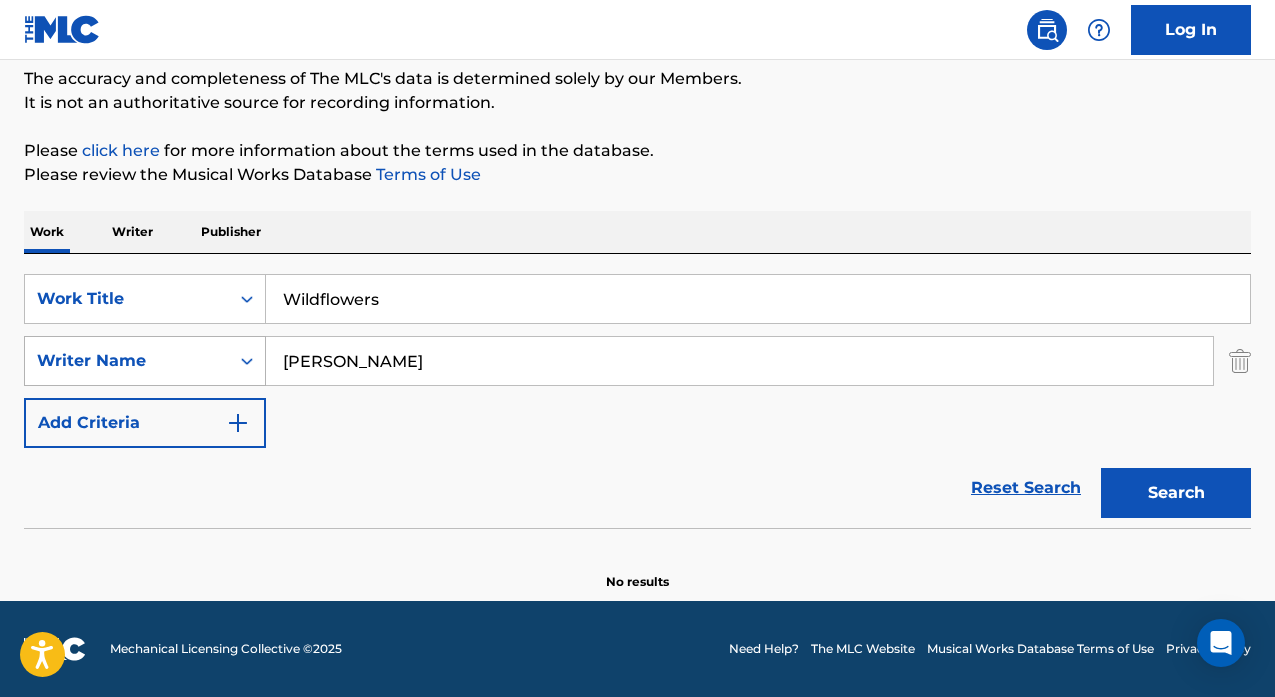 drag, startPoint x: 451, startPoint y: 368, endPoint x: 217, endPoint y: 368, distance: 234 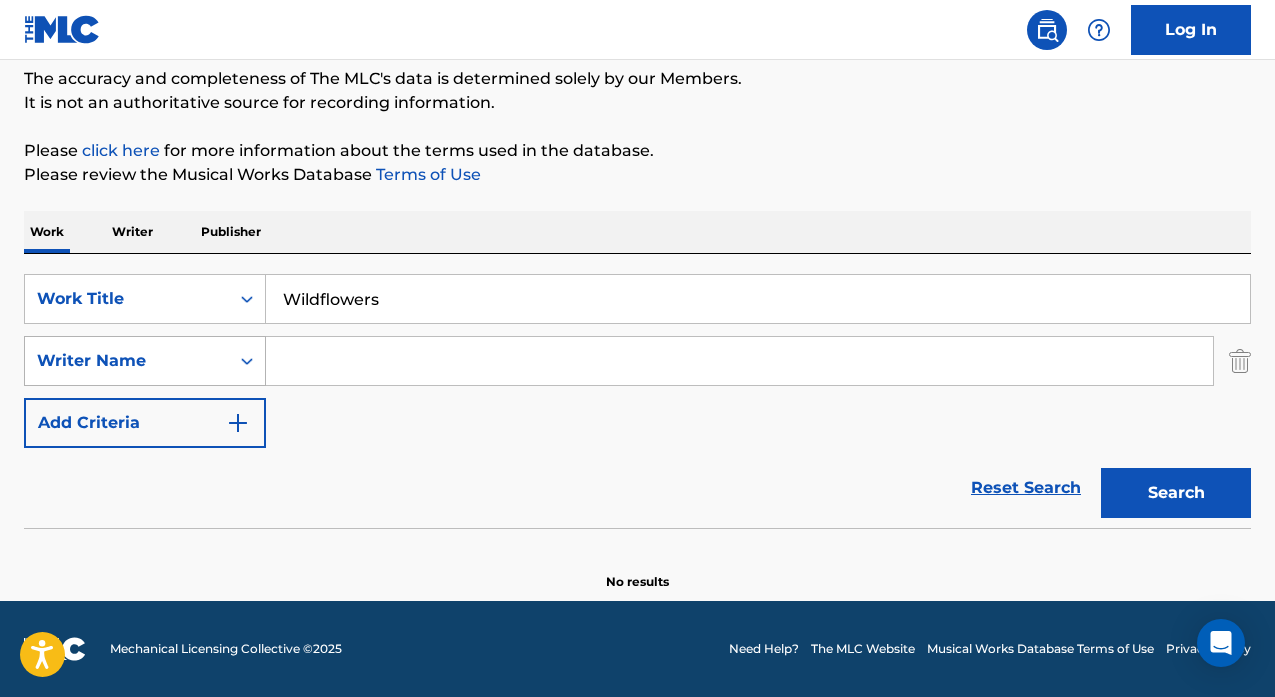 type 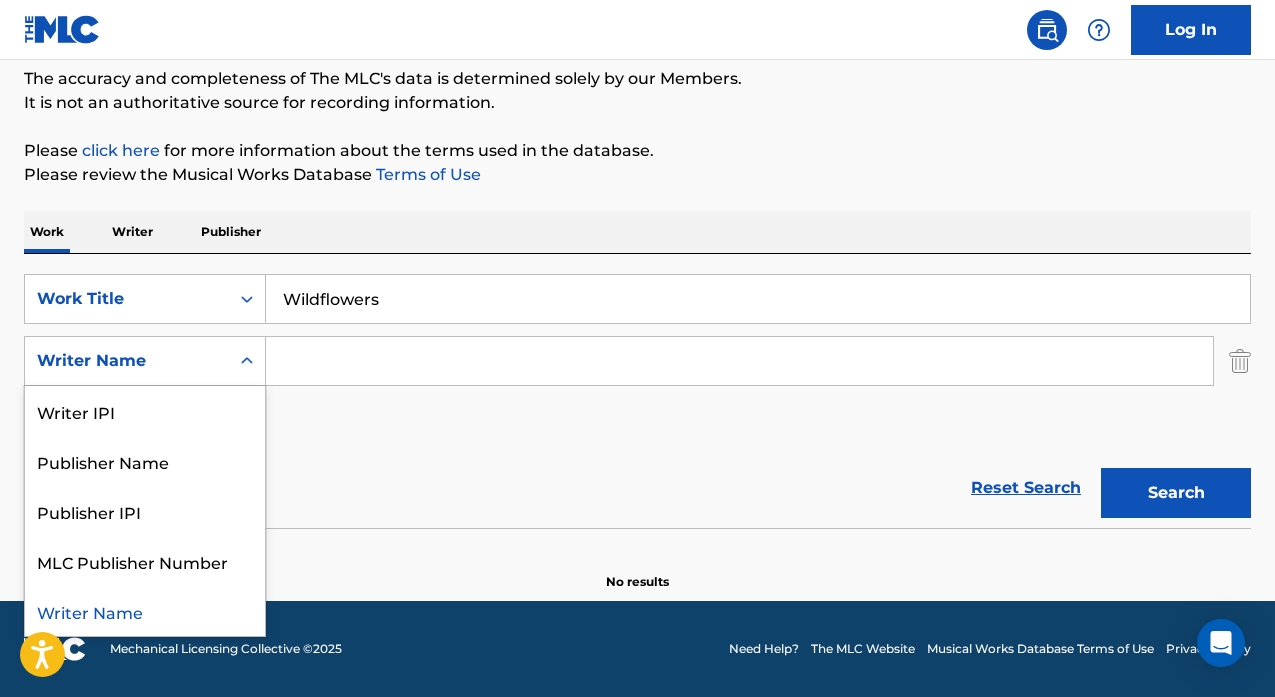 click 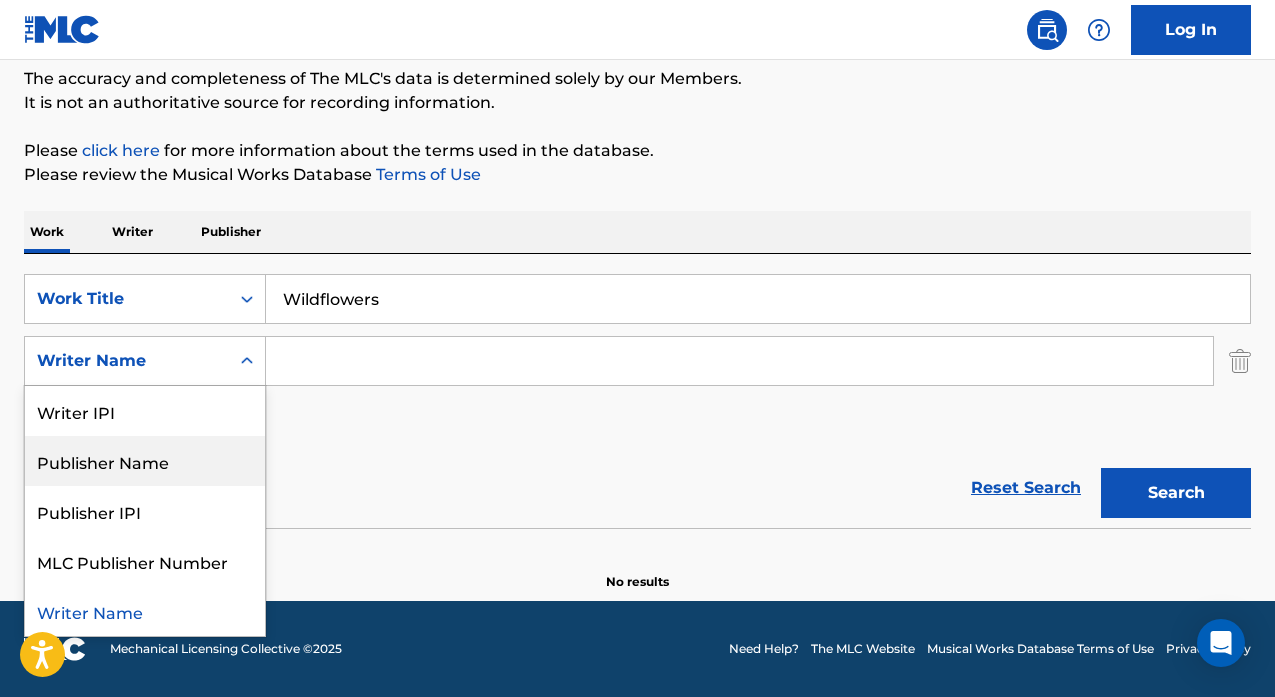 click on "Publisher Name" at bounding box center [145, 461] 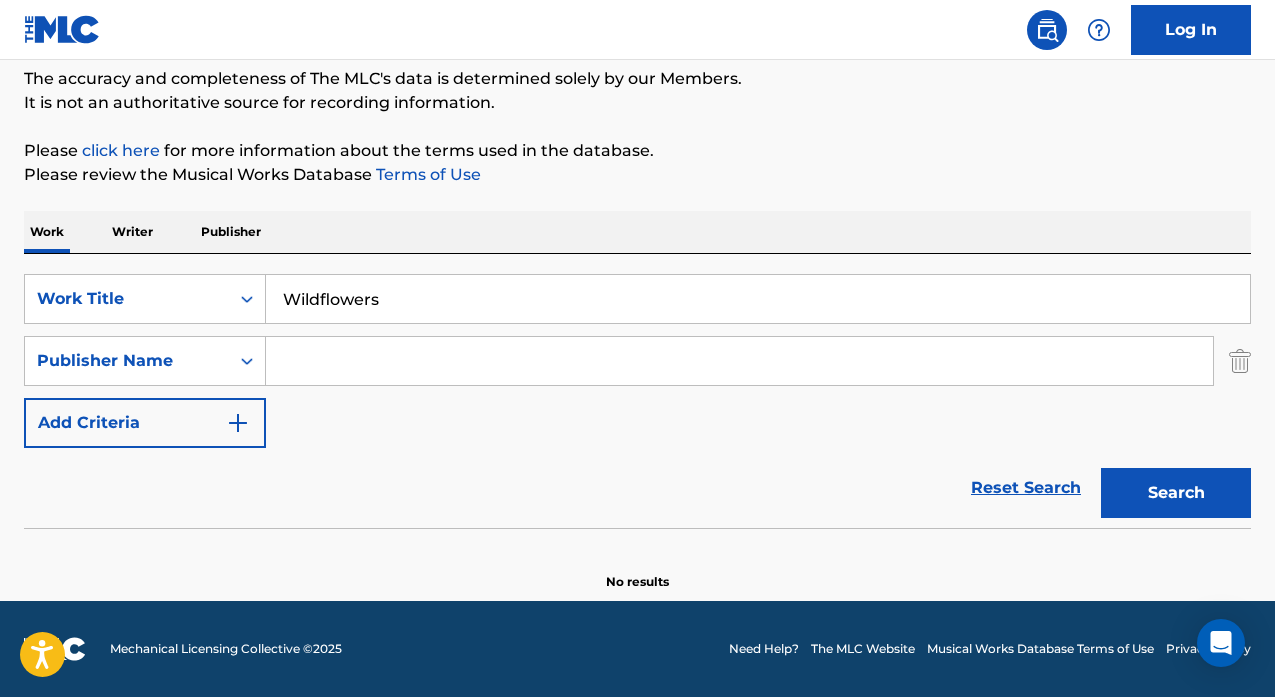 click at bounding box center (739, 361) 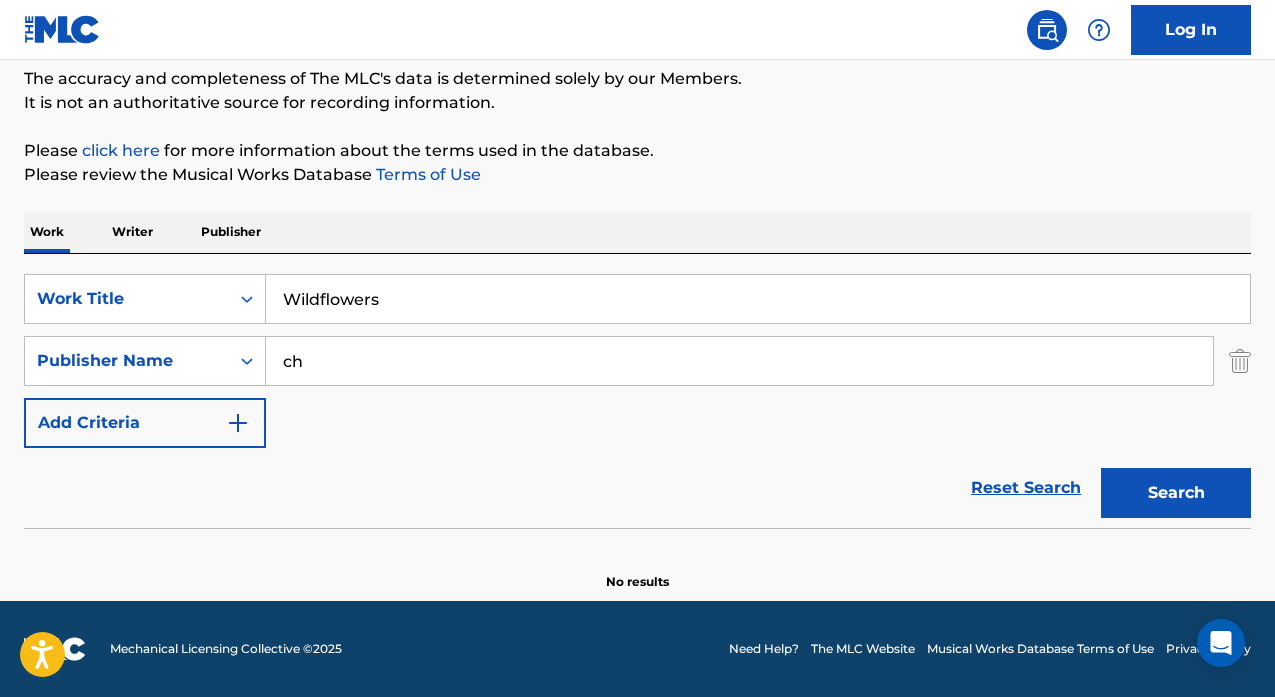 type on "c" 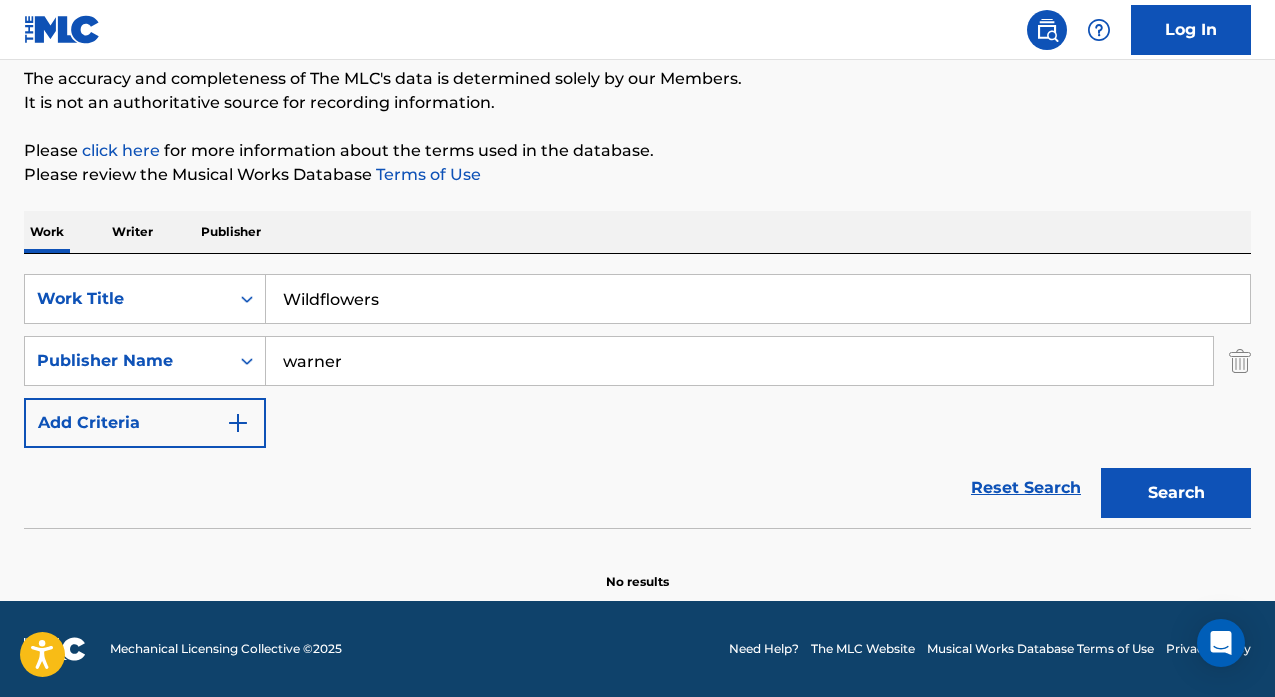 type on "warner" 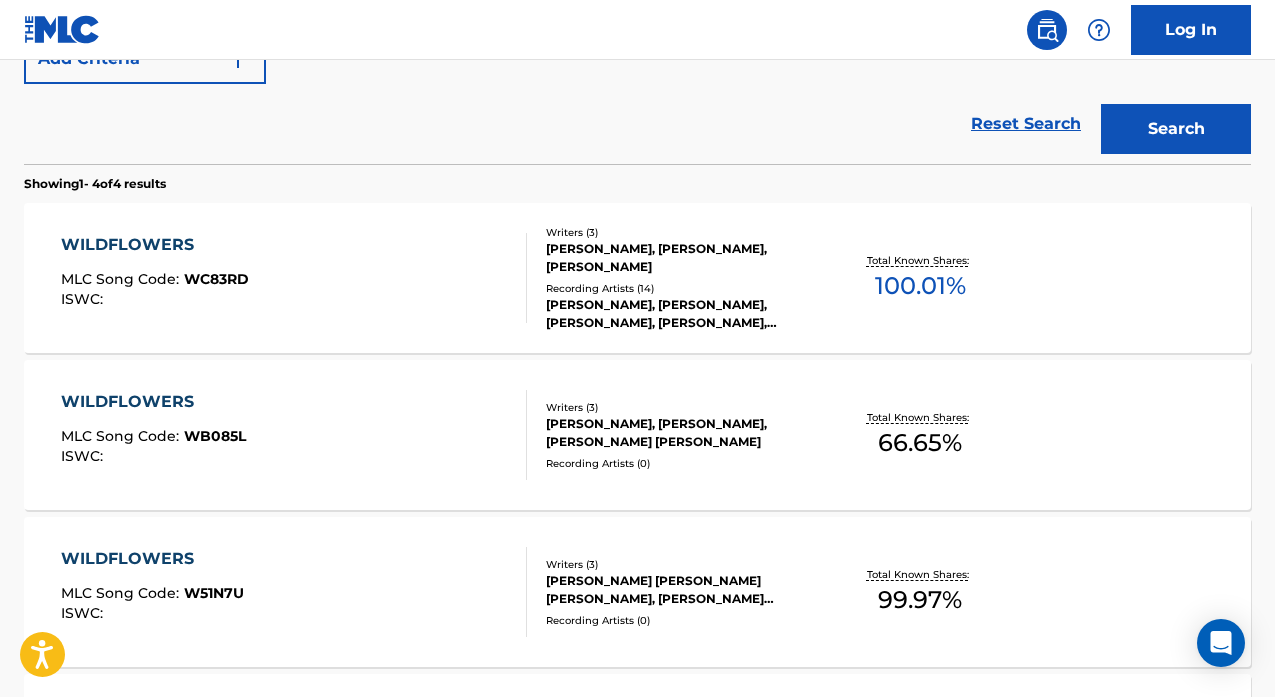 scroll, scrollTop: 534, scrollLeft: 0, axis: vertical 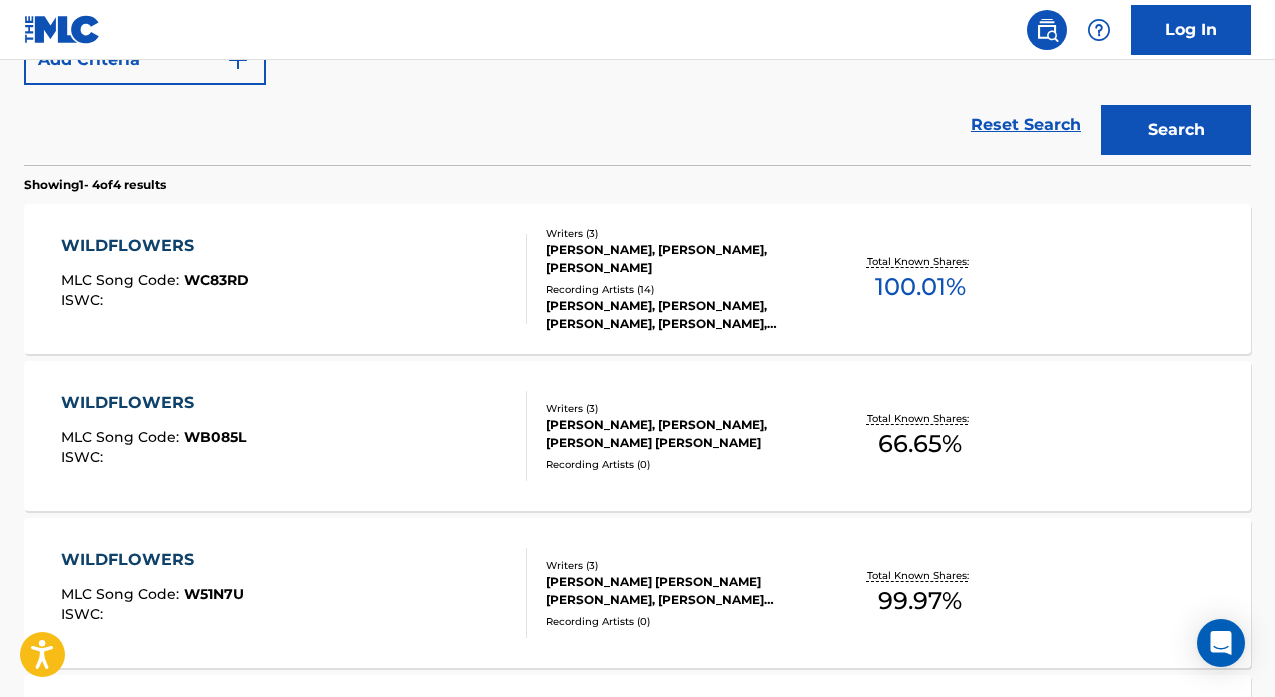 click on "WILDFLOWERS" at bounding box center [155, 246] 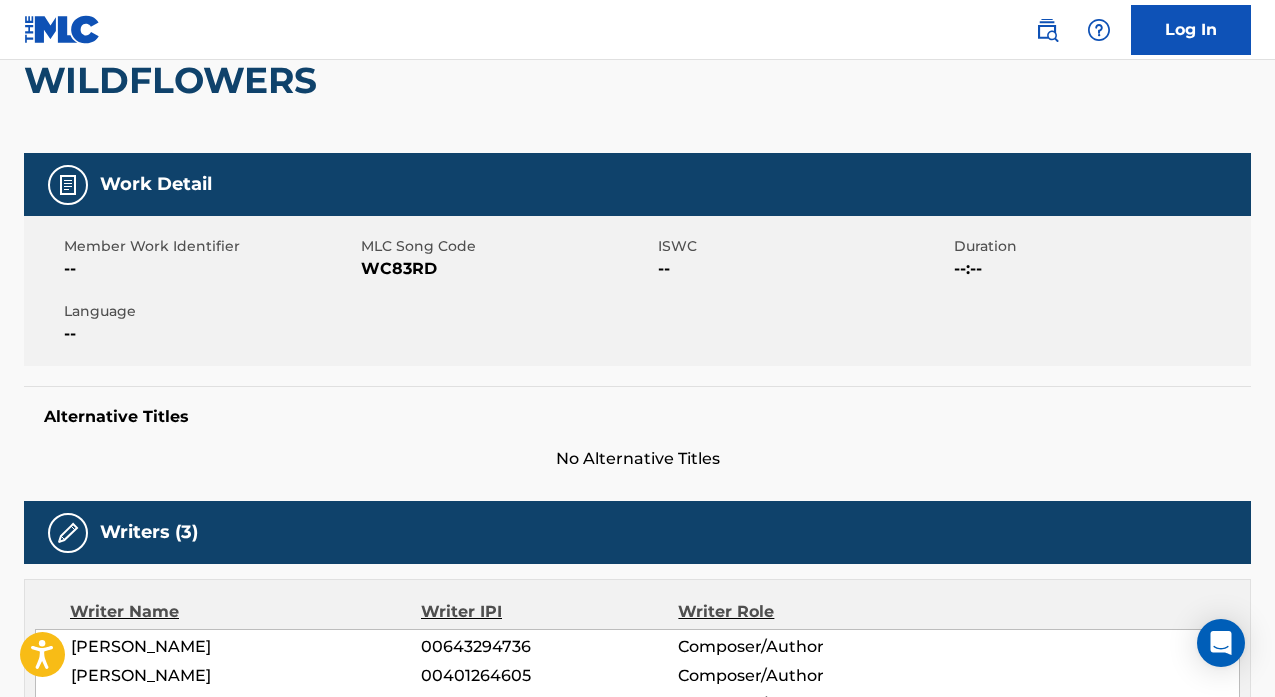 scroll, scrollTop: 0, scrollLeft: 0, axis: both 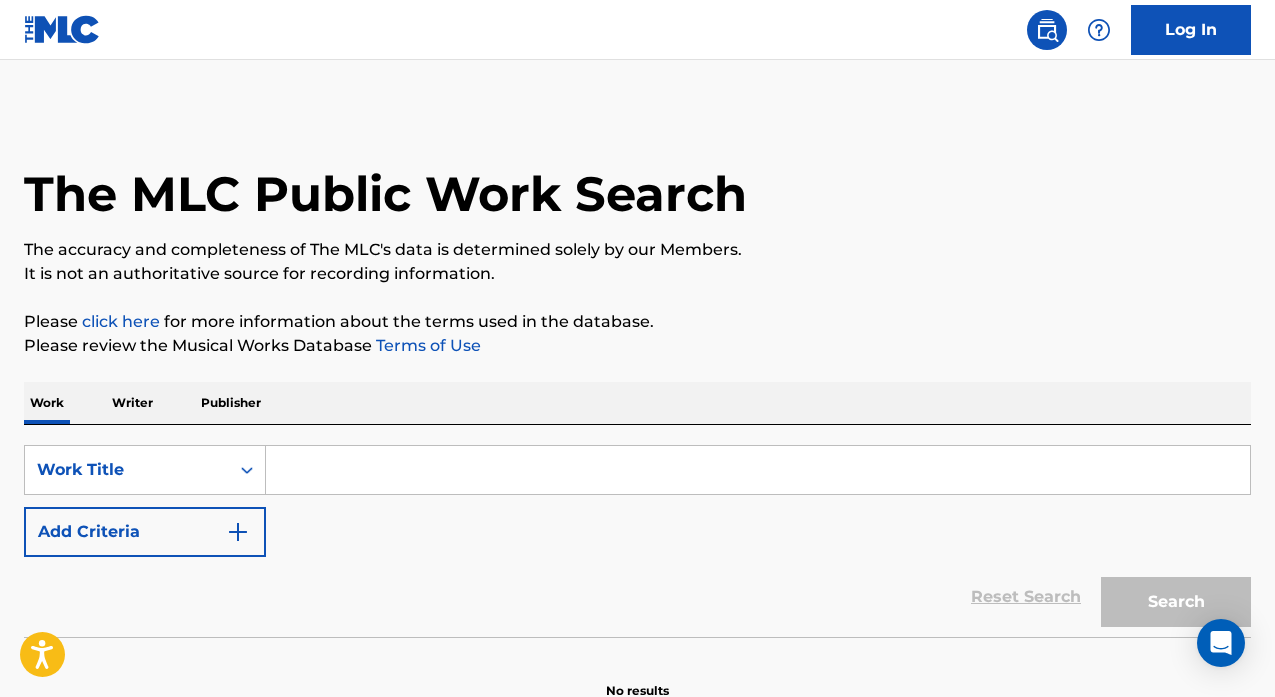 click at bounding box center [758, 470] 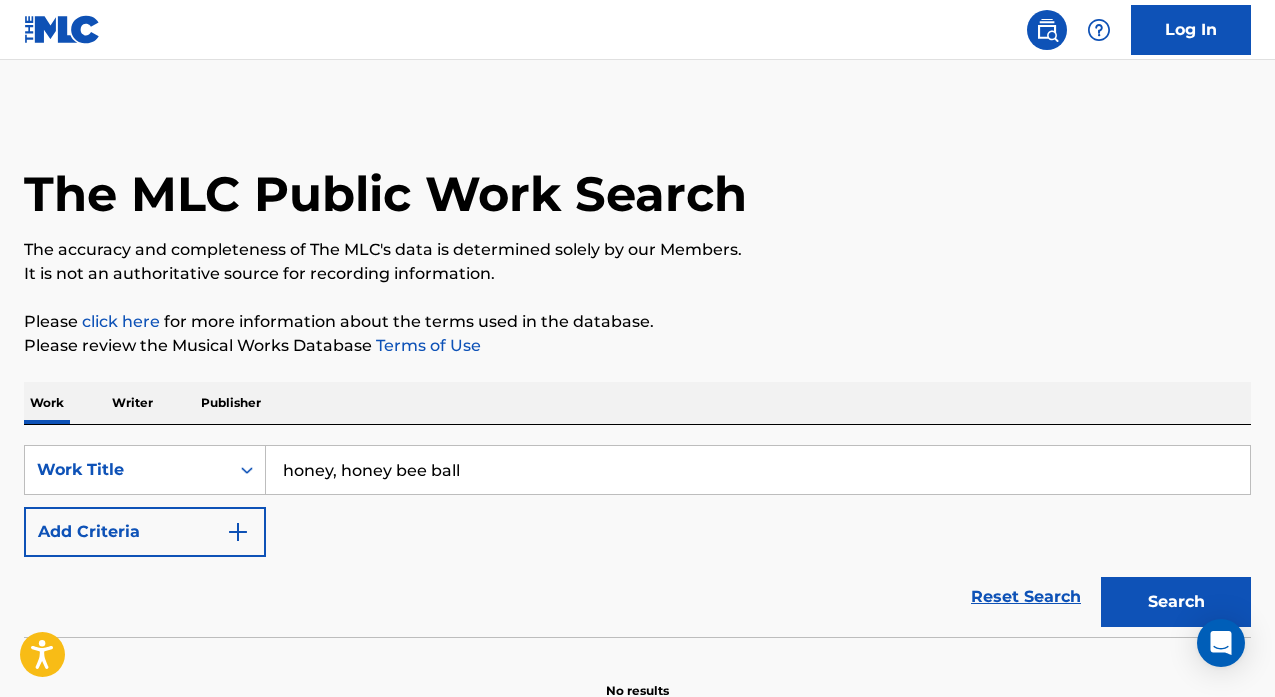 drag, startPoint x: 498, startPoint y: 480, endPoint x: 337, endPoint y: 464, distance: 161.79308 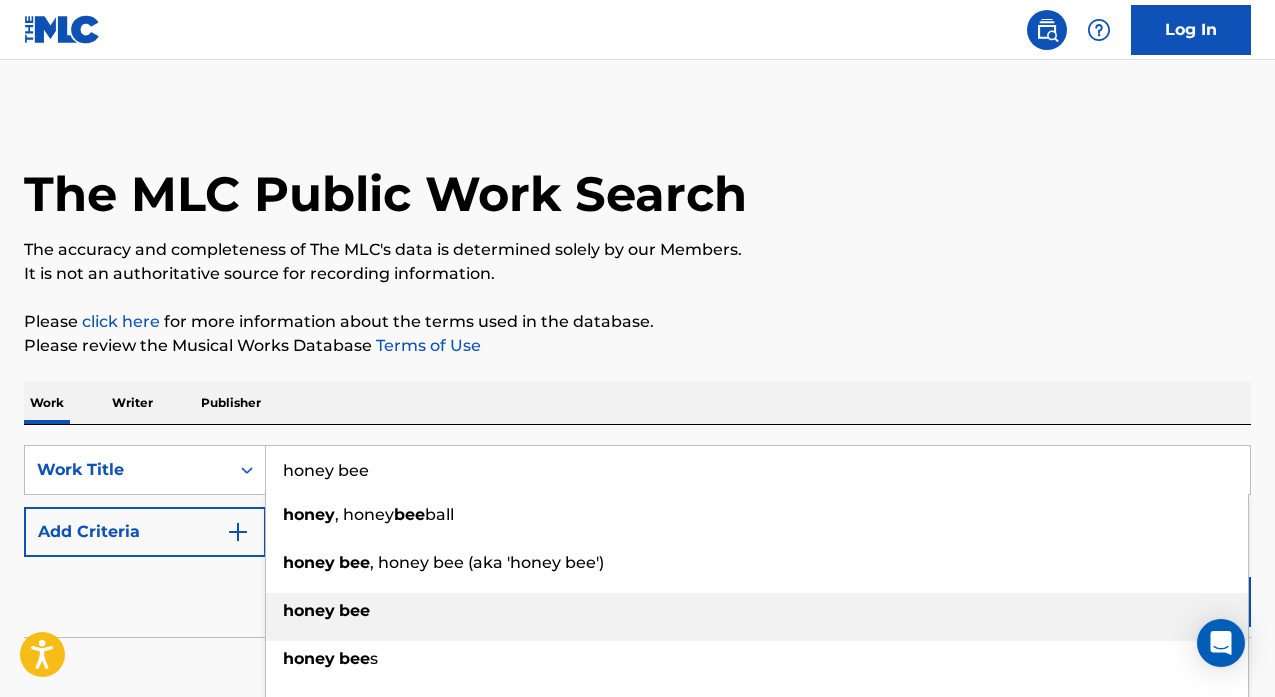 type on "honey bee" 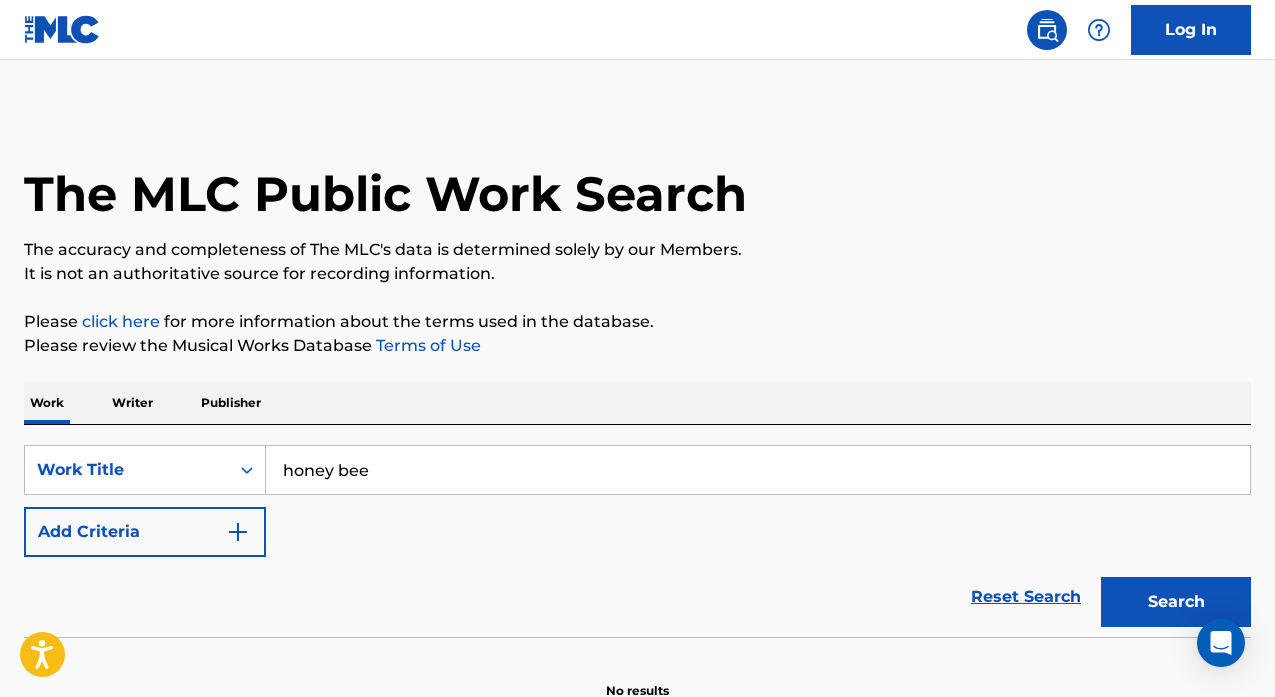 click at bounding box center [238, 532] 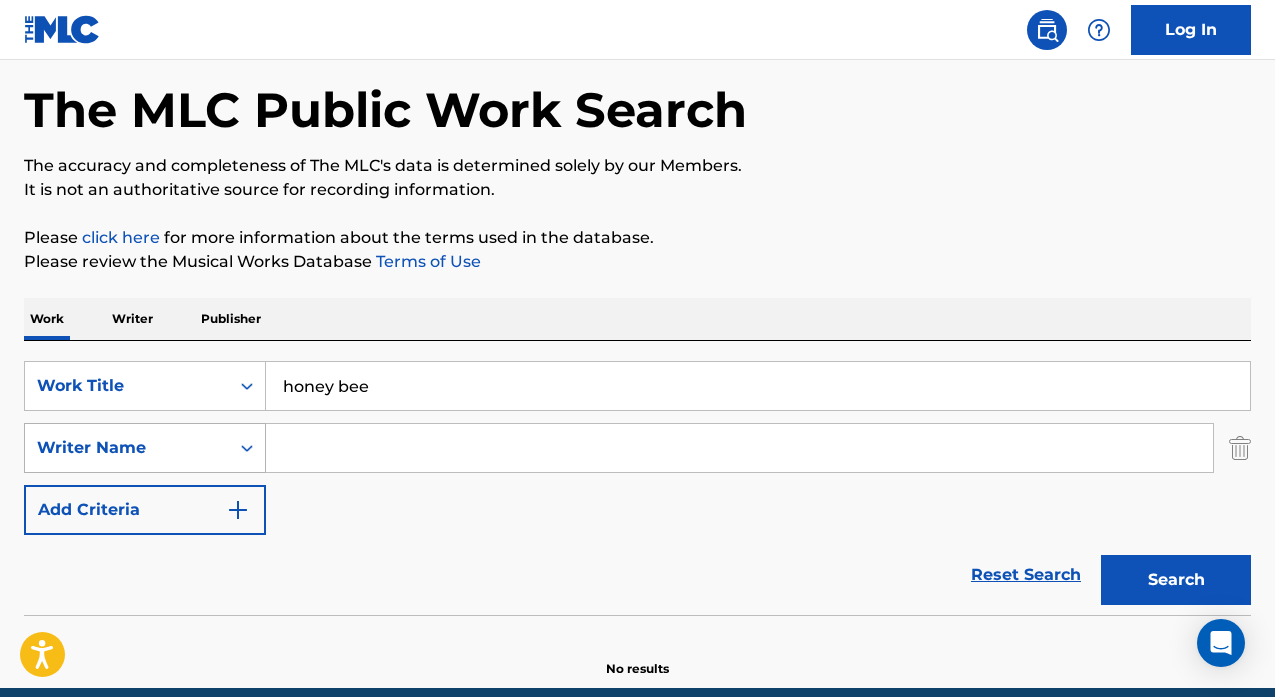 click on "Writer Name" at bounding box center [145, 448] 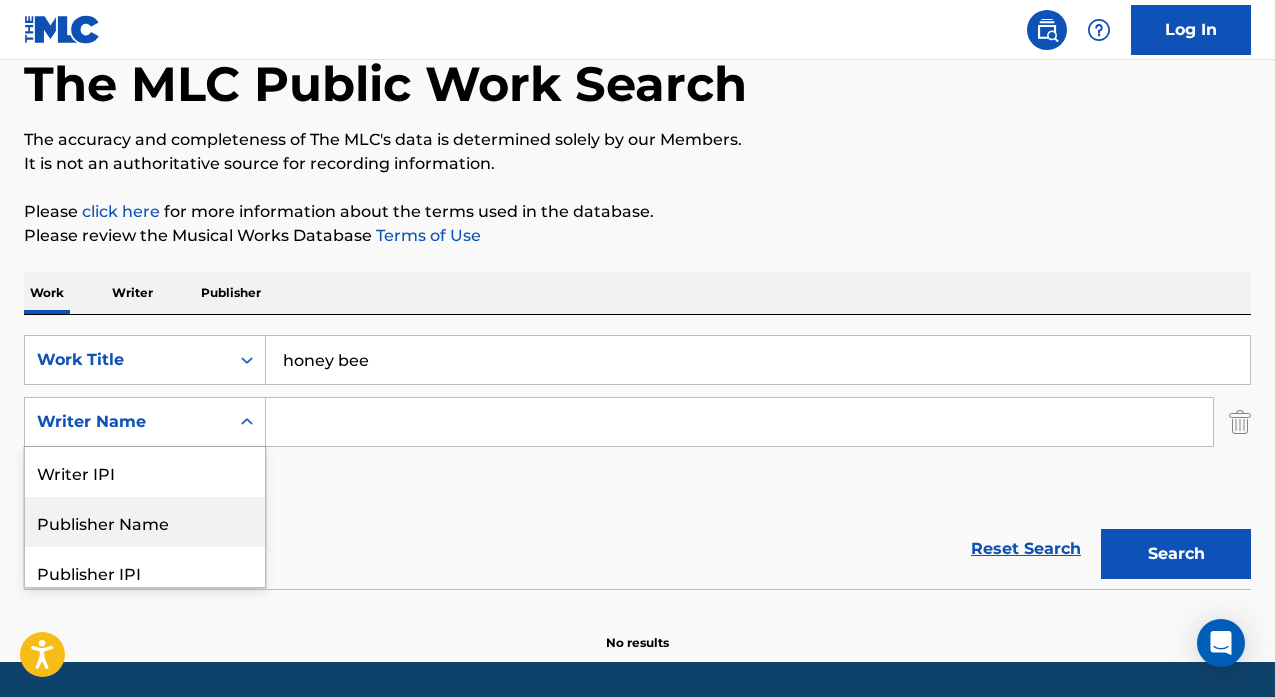 scroll, scrollTop: 111, scrollLeft: 0, axis: vertical 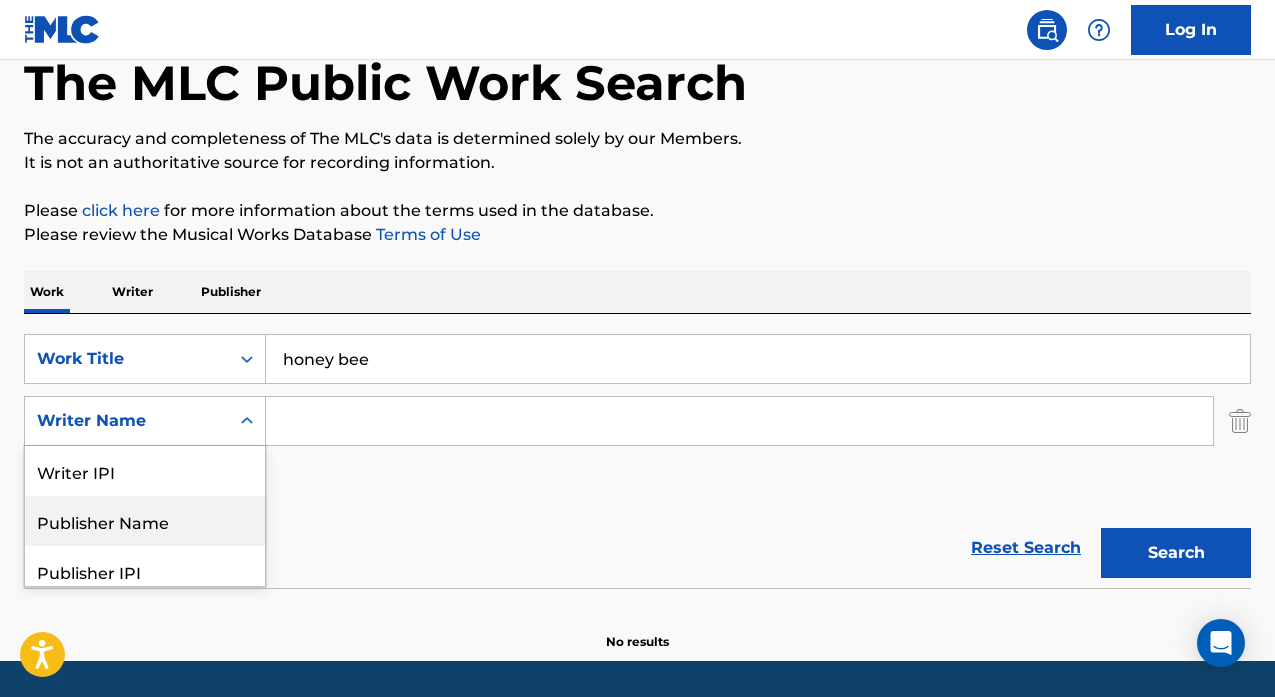 click on "Reset Search Search" at bounding box center [637, 548] 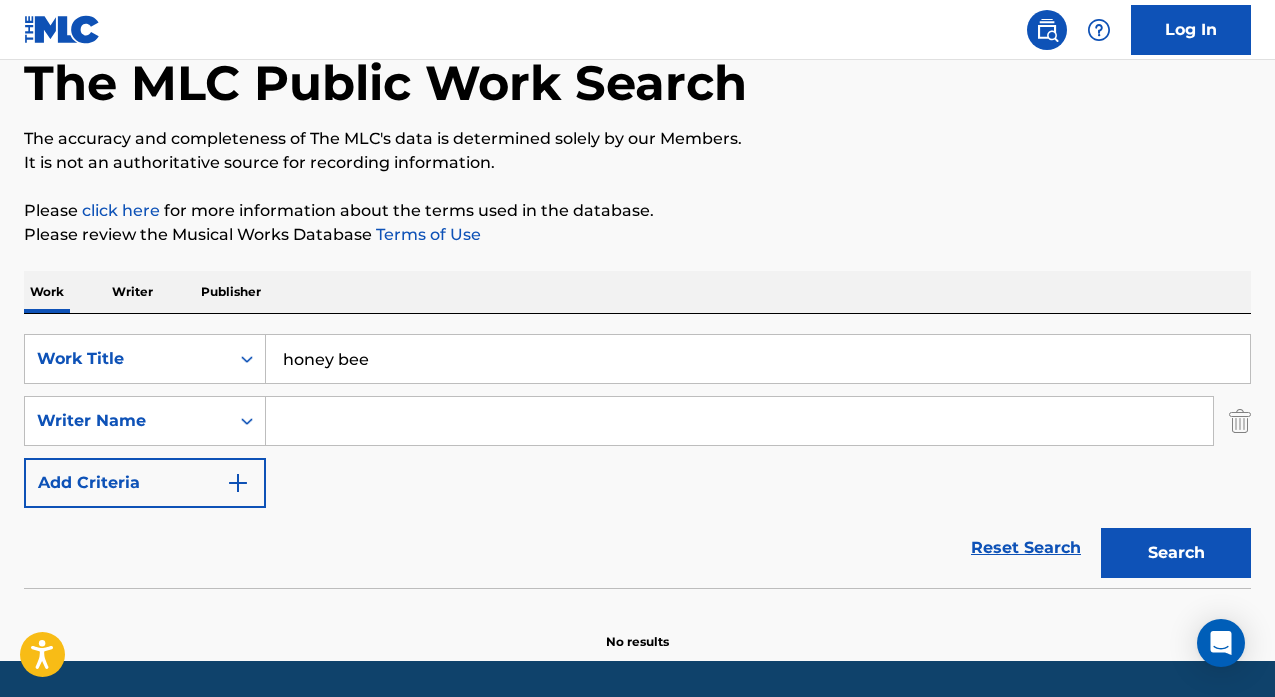 click on "Search" at bounding box center [1176, 553] 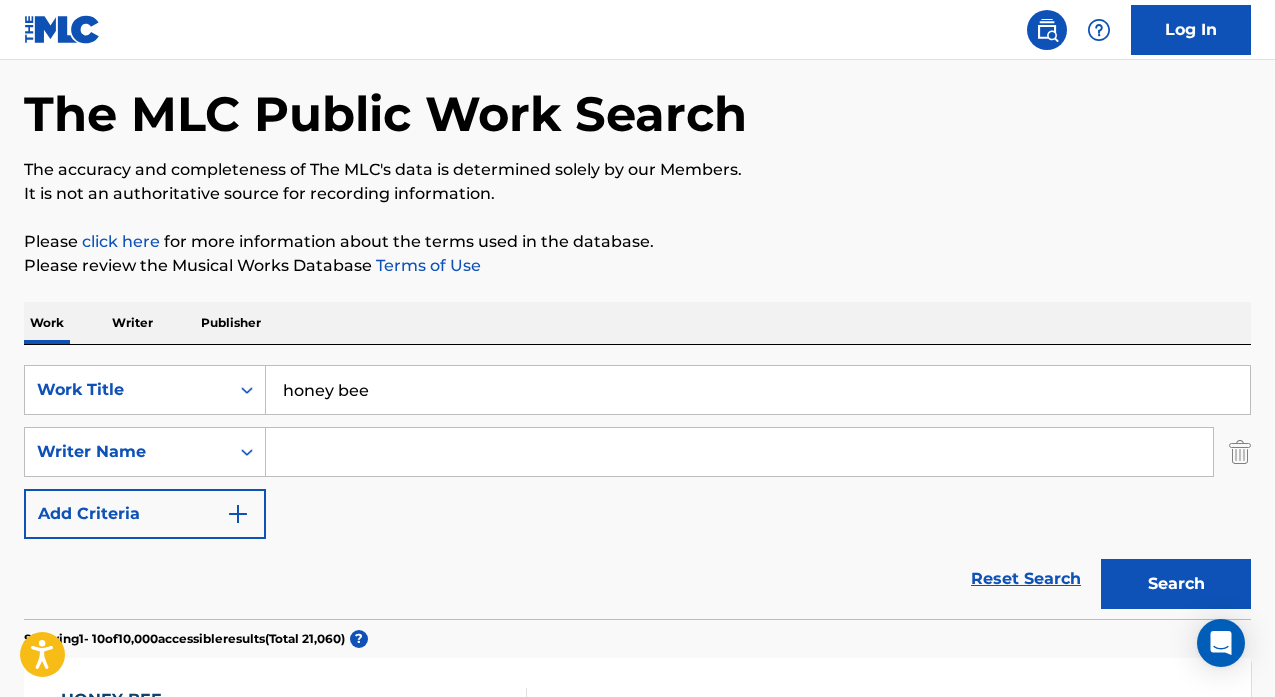 scroll, scrollTop: 95, scrollLeft: 0, axis: vertical 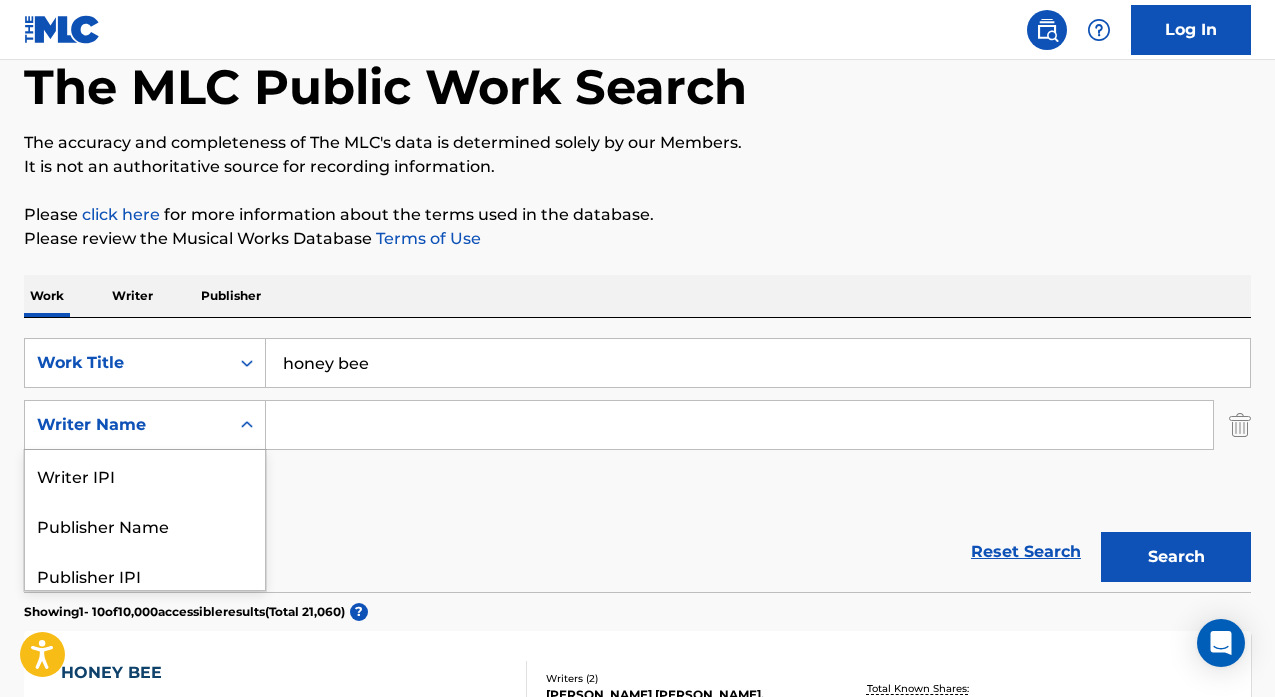 click at bounding box center (247, 425) 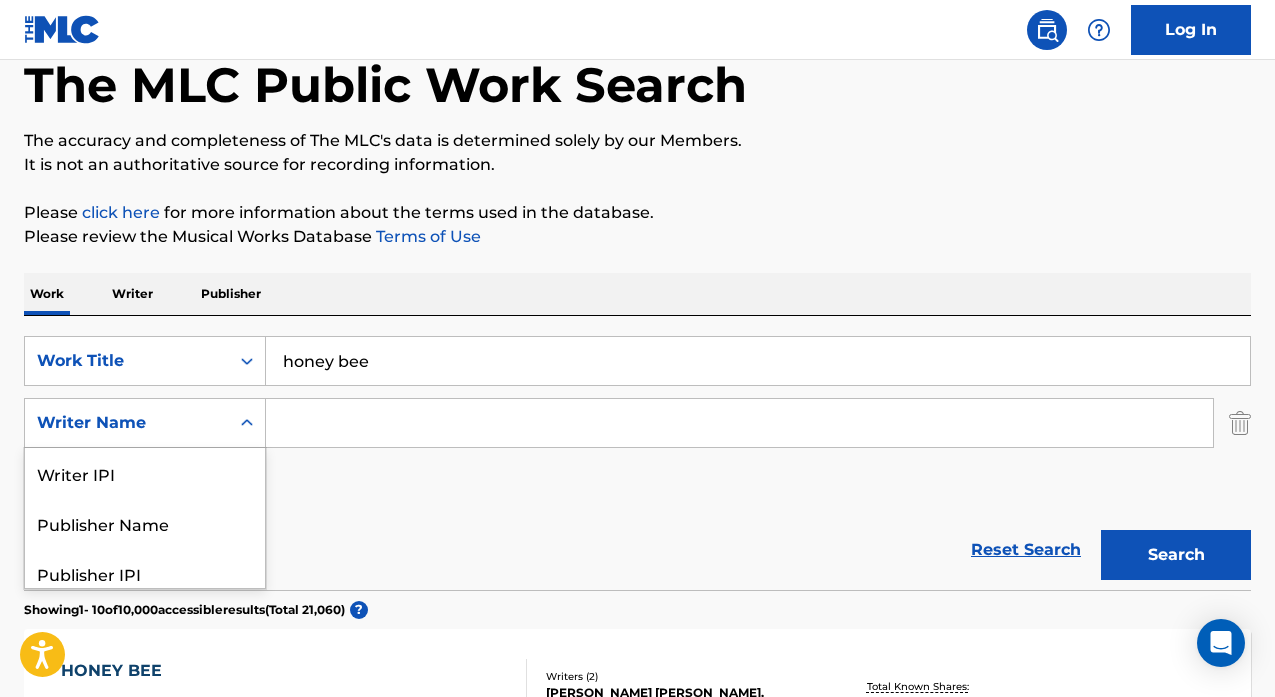 scroll, scrollTop: 111, scrollLeft: 0, axis: vertical 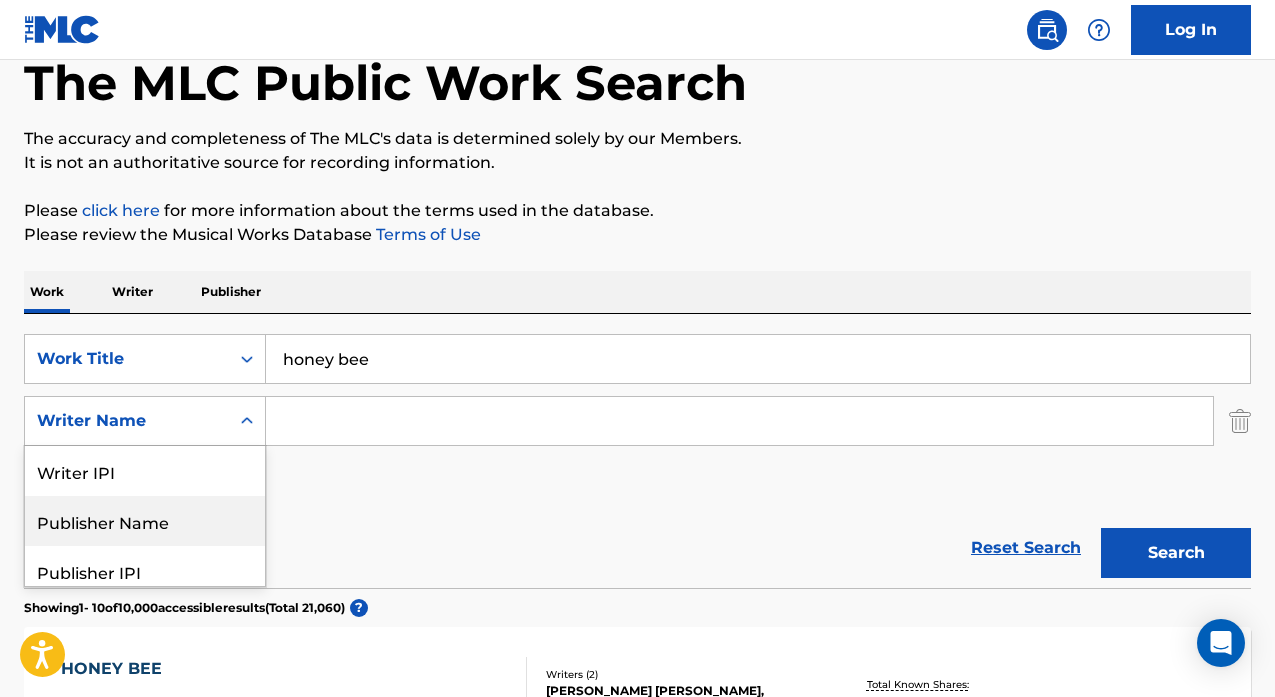 click on "Publisher Name" at bounding box center (145, 521) 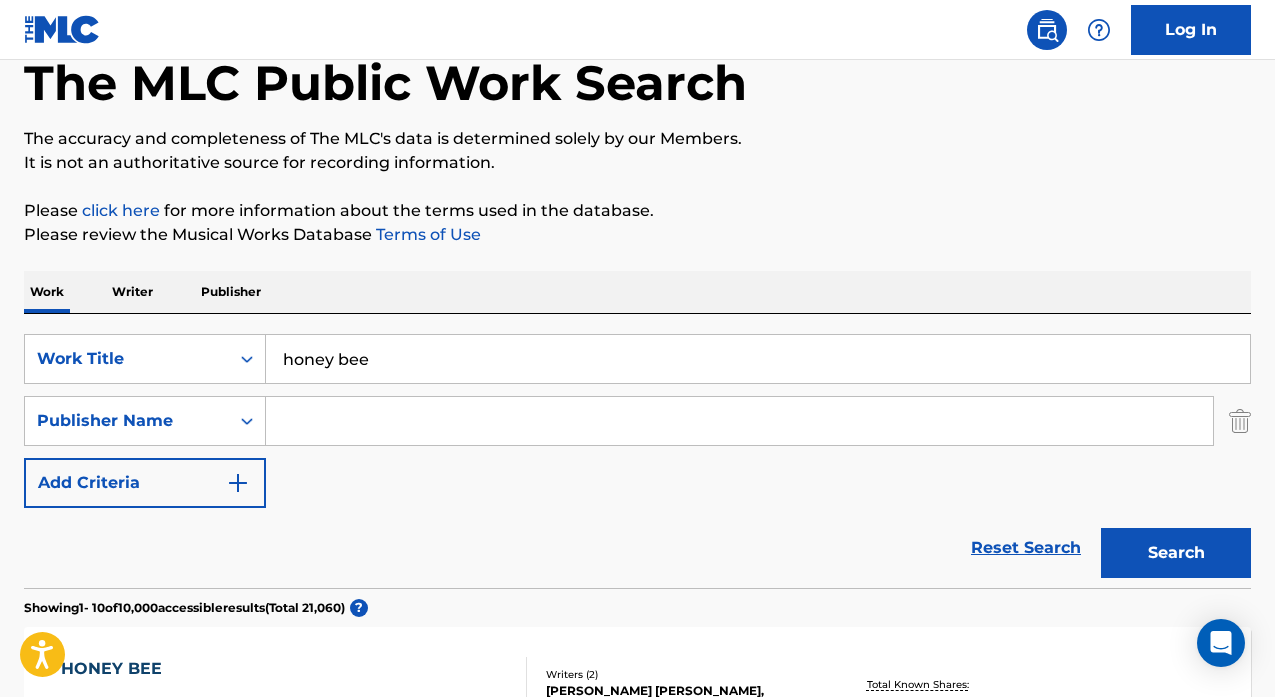 click at bounding box center (739, 421) 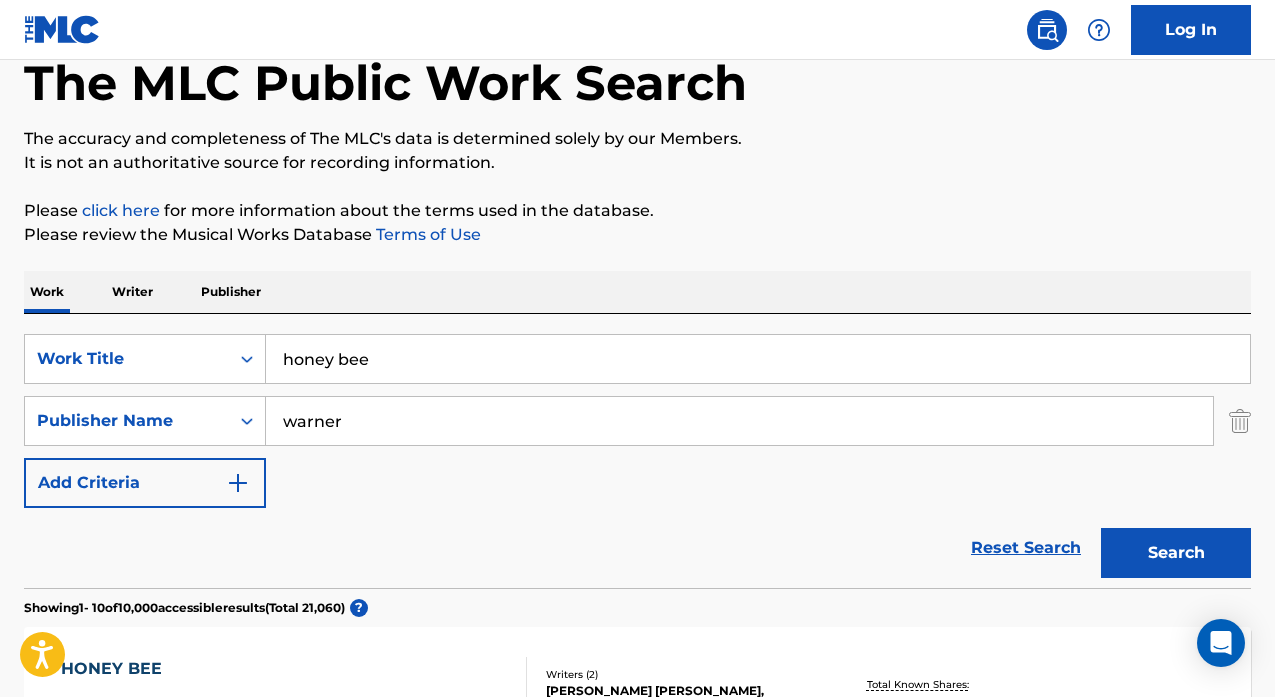 click on "Search" at bounding box center (1176, 553) 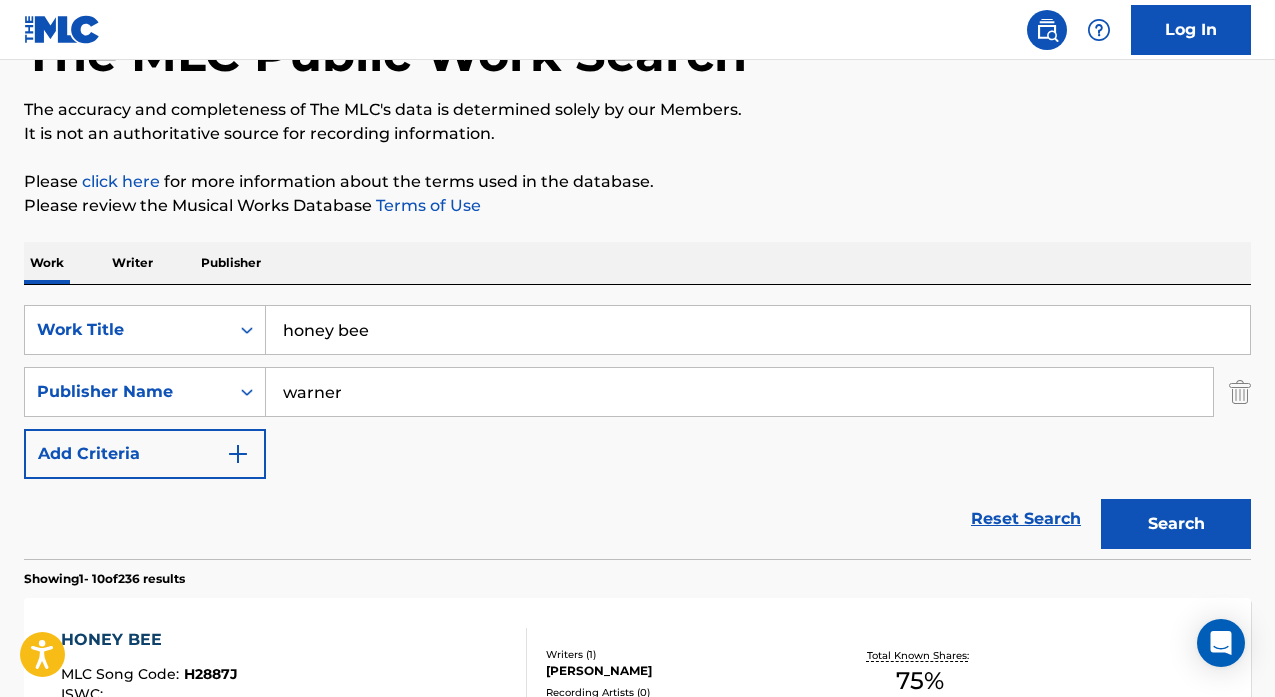 scroll, scrollTop: 0, scrollLeft: 0, axis: both 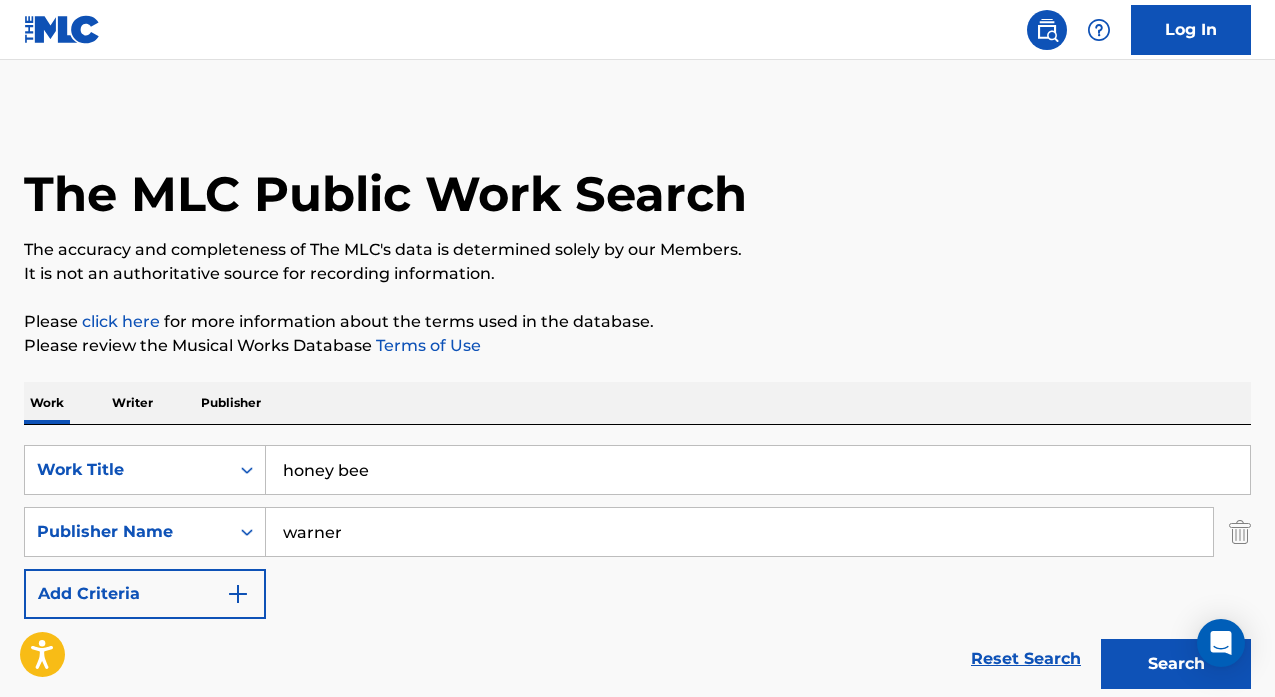 click on "warner" at bounding box center [739, 532] 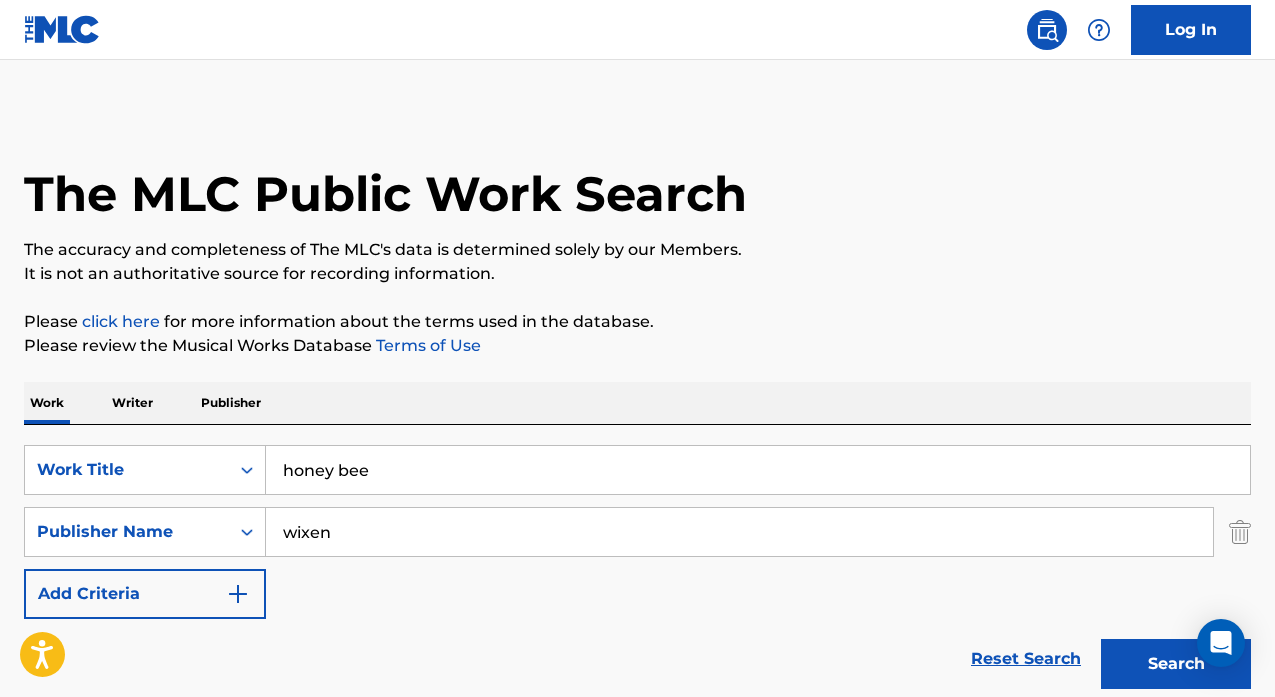 type on "wixen" 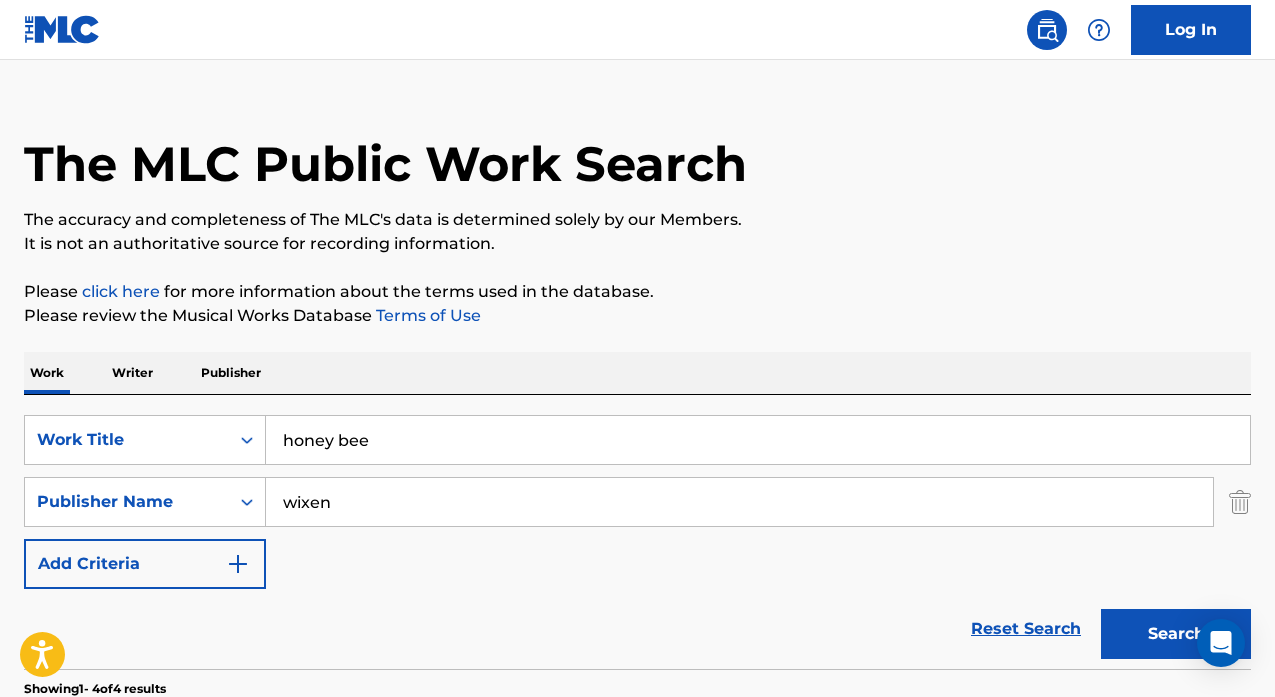 scroll, scrollTop: 0, scrollLeft: 0, axis: both 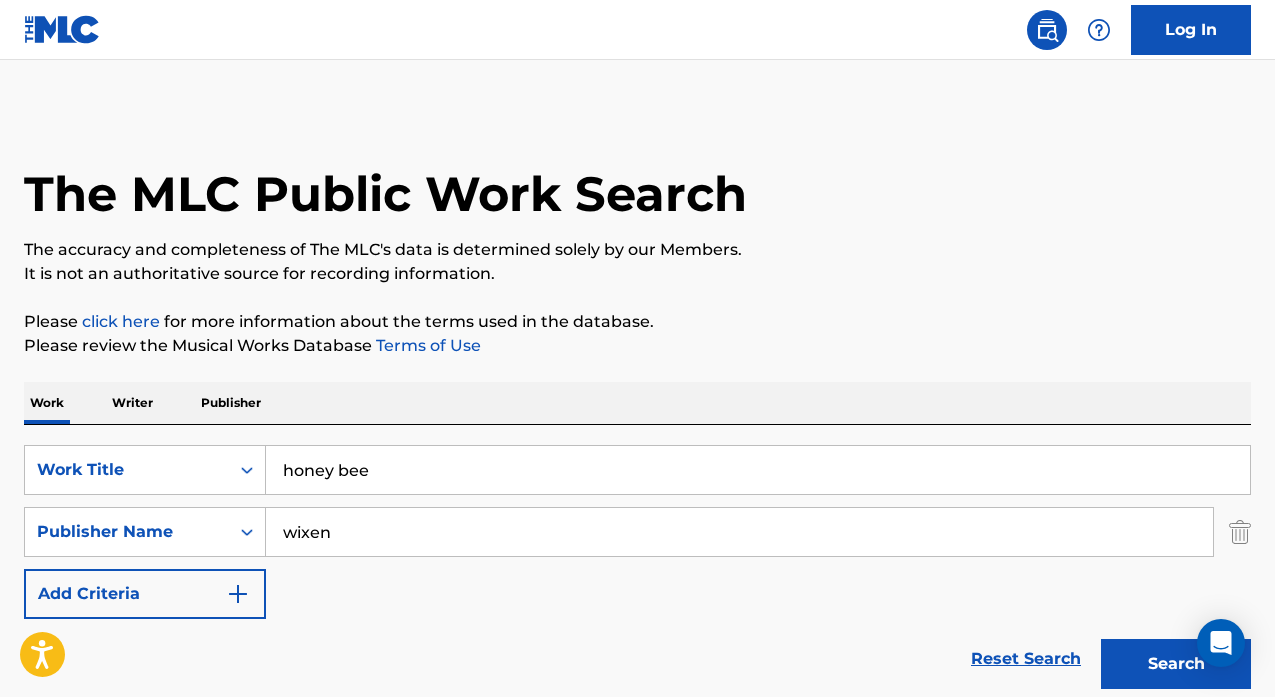click on "honey bee" at bounding box center (758, 470) 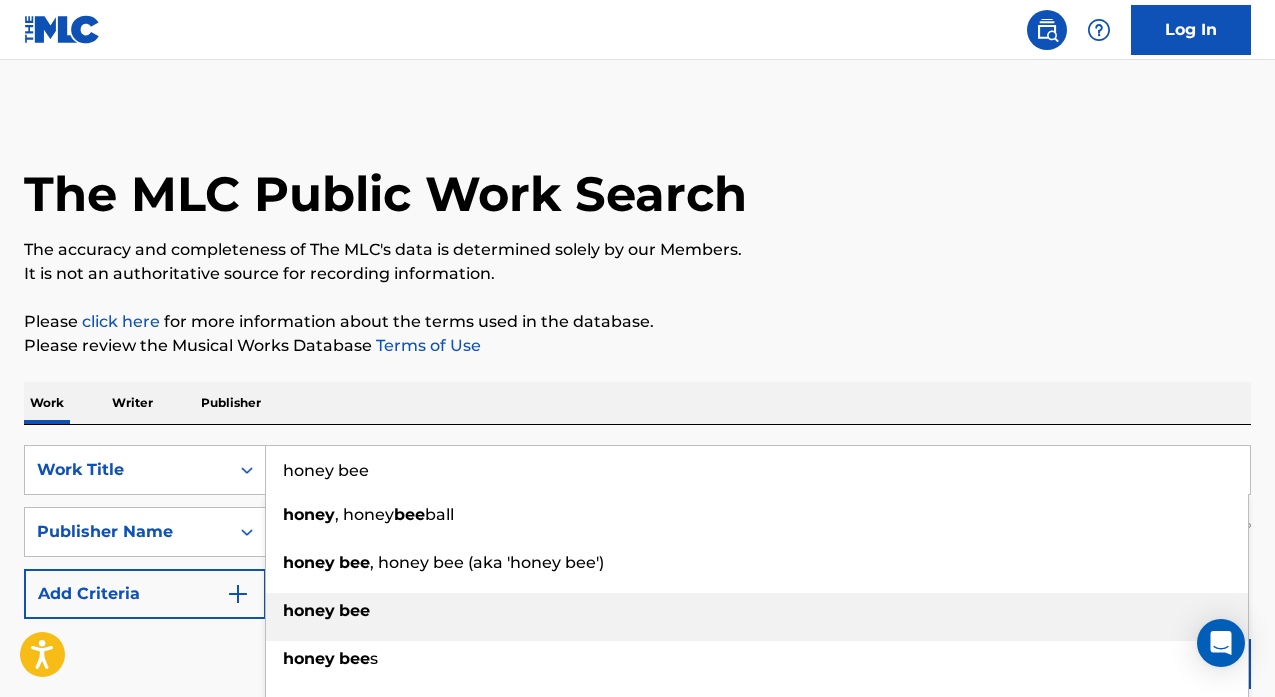 click on "honey   bee" at bounding box center (757, 611) 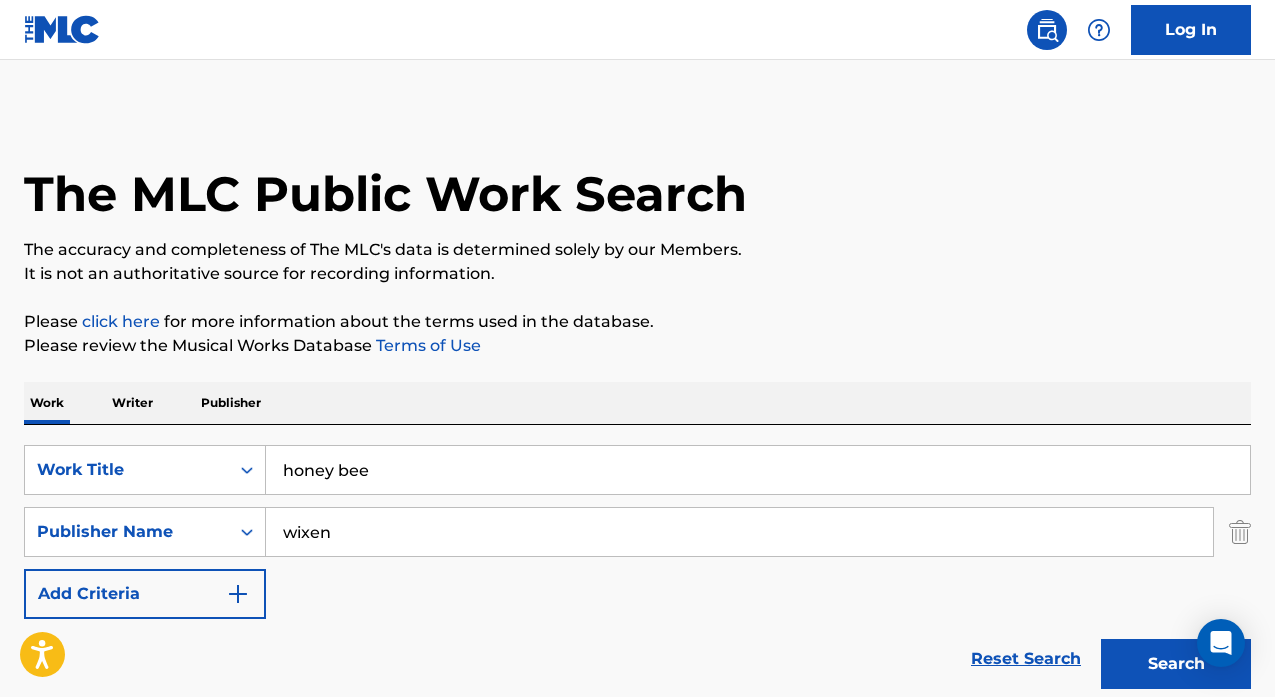 click on "wixen" at bounding box center (739, 532) 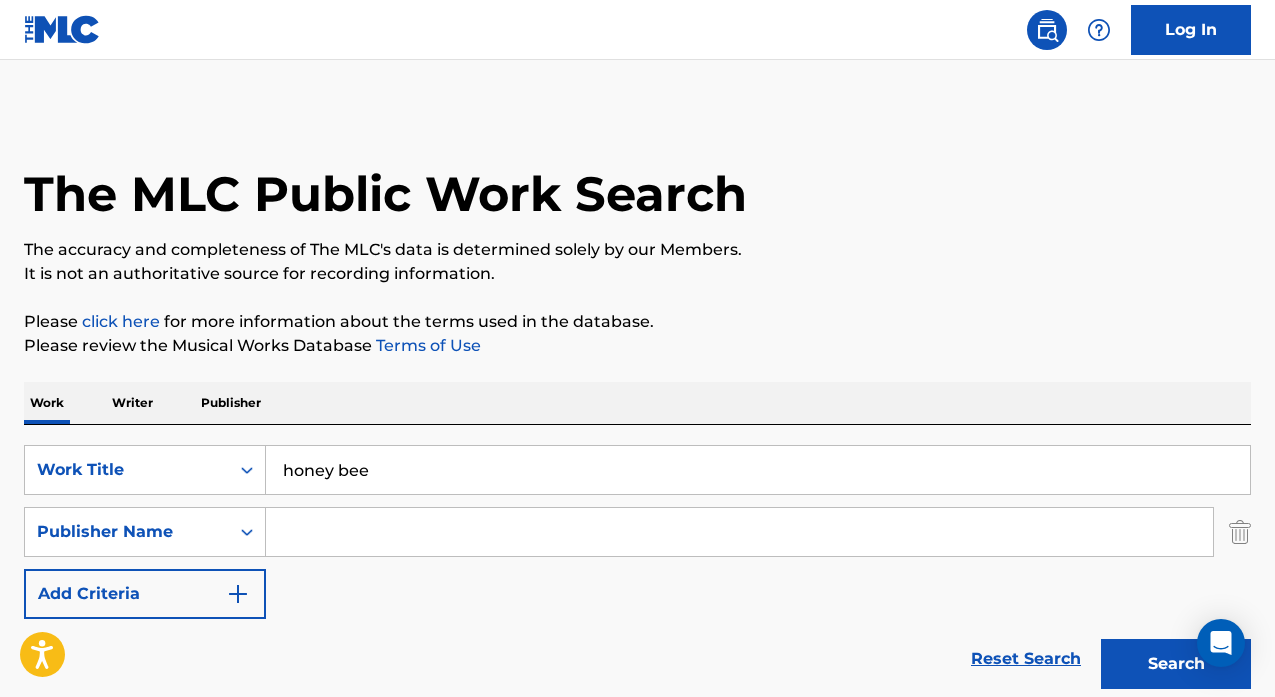 click at bounding box center [238, 594] 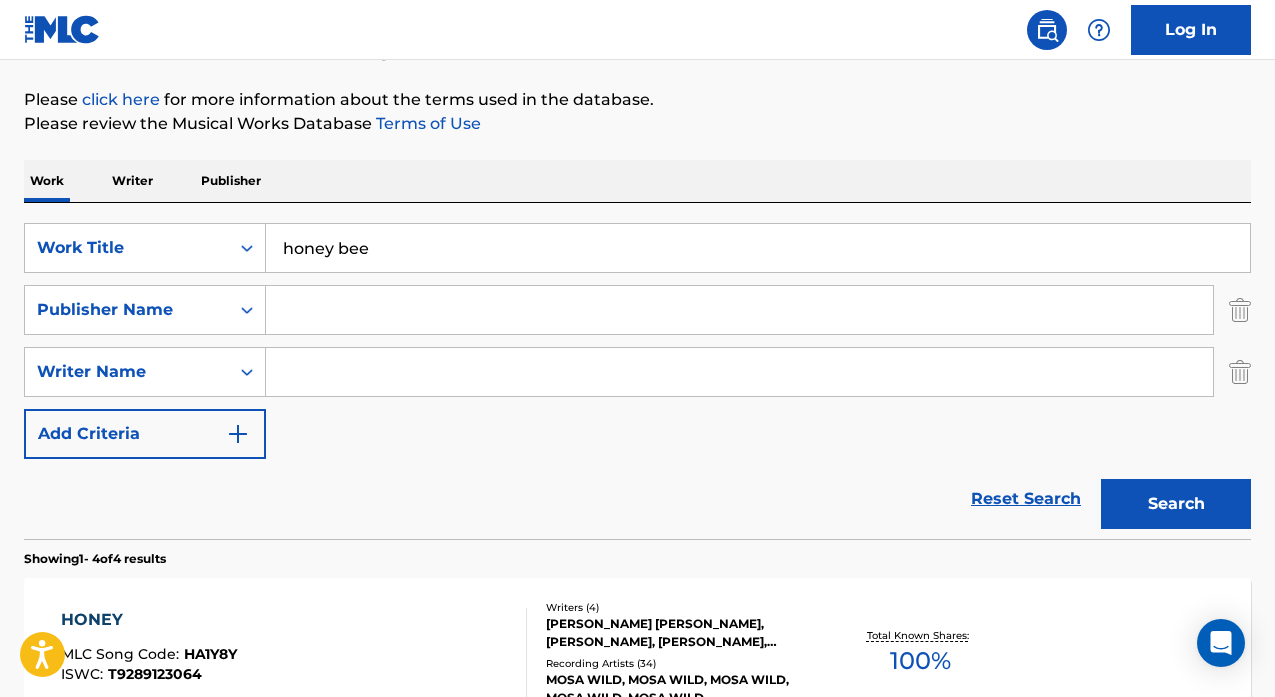 scroll, scrollTop: 235, scrollLeft: 0, axis: vertical 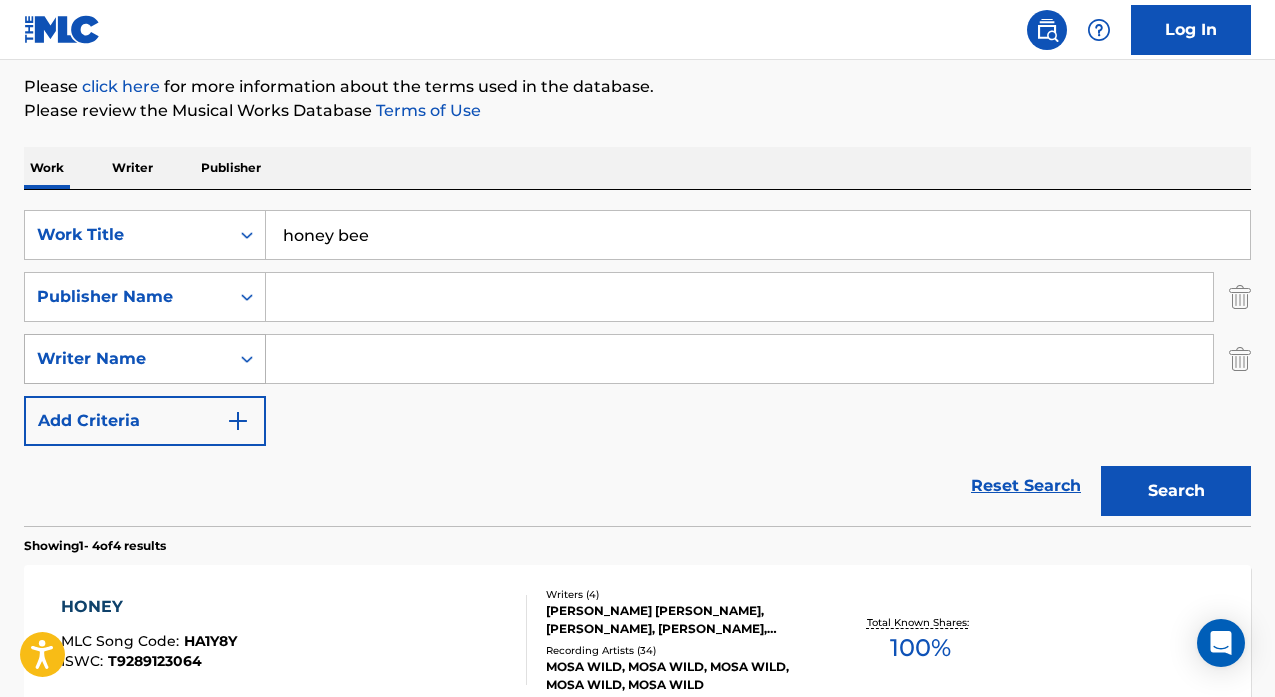 click 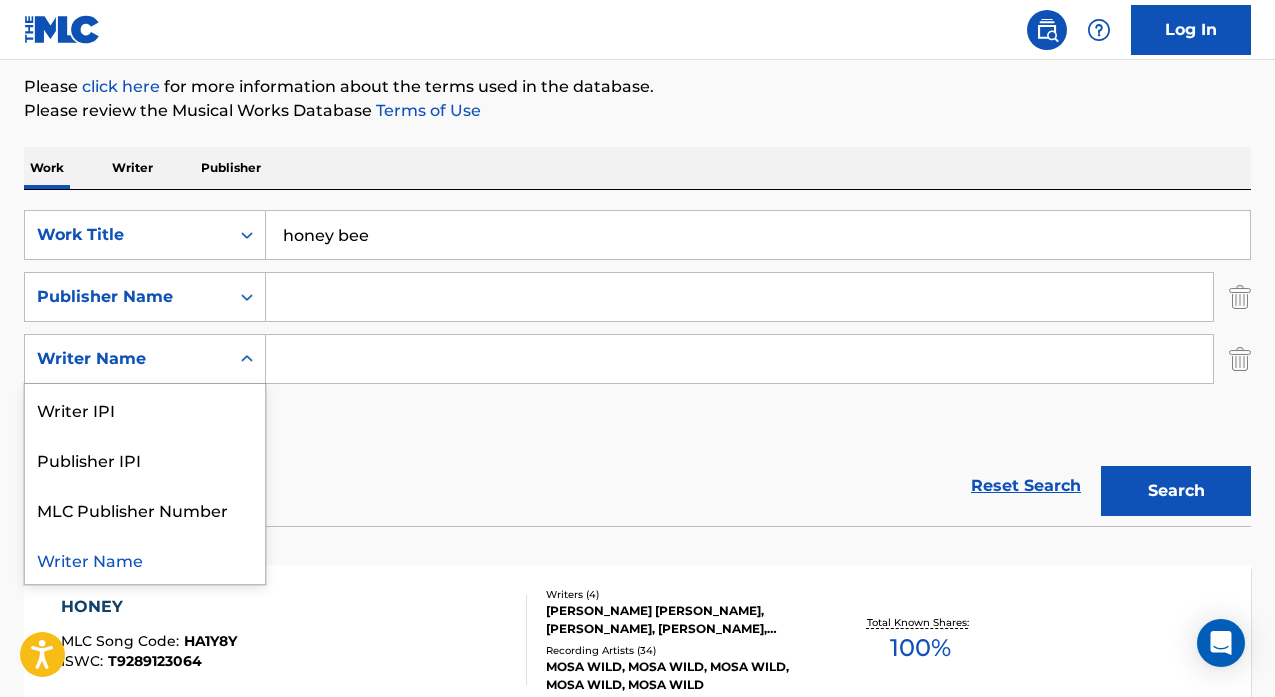 click on "honey bee" at bounding box center [758, 235] 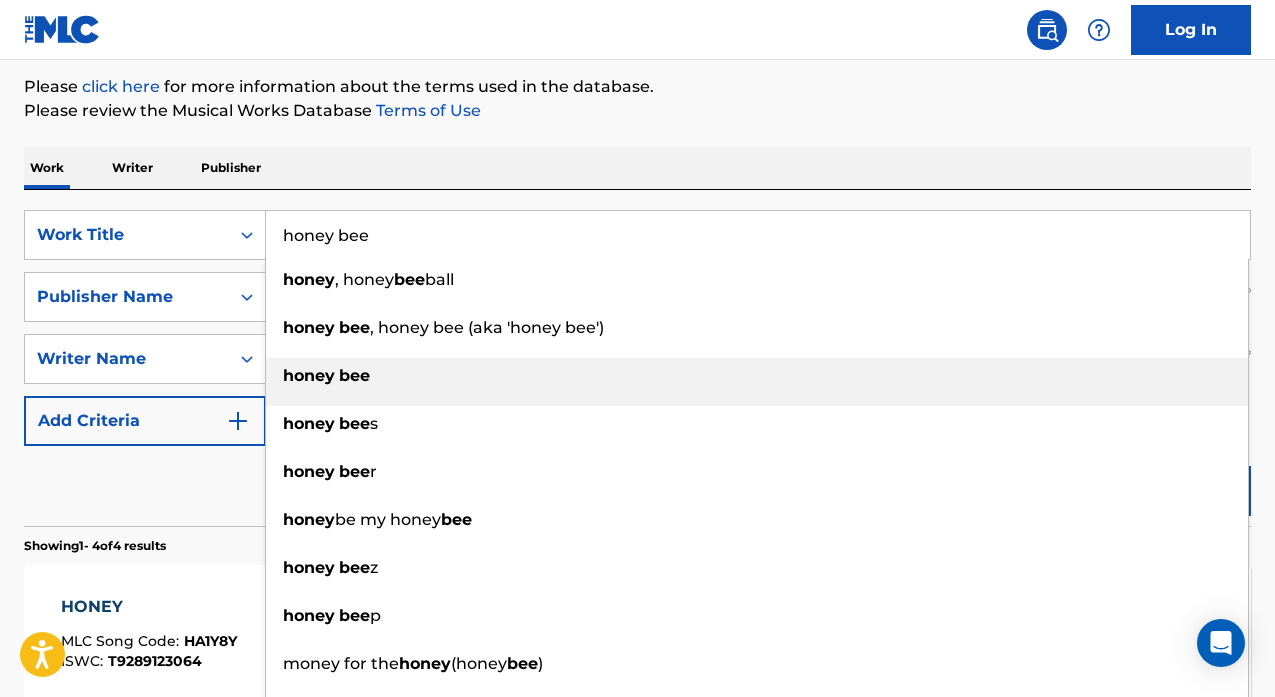 click on "honey   bee" at bounding box center [757, 376] 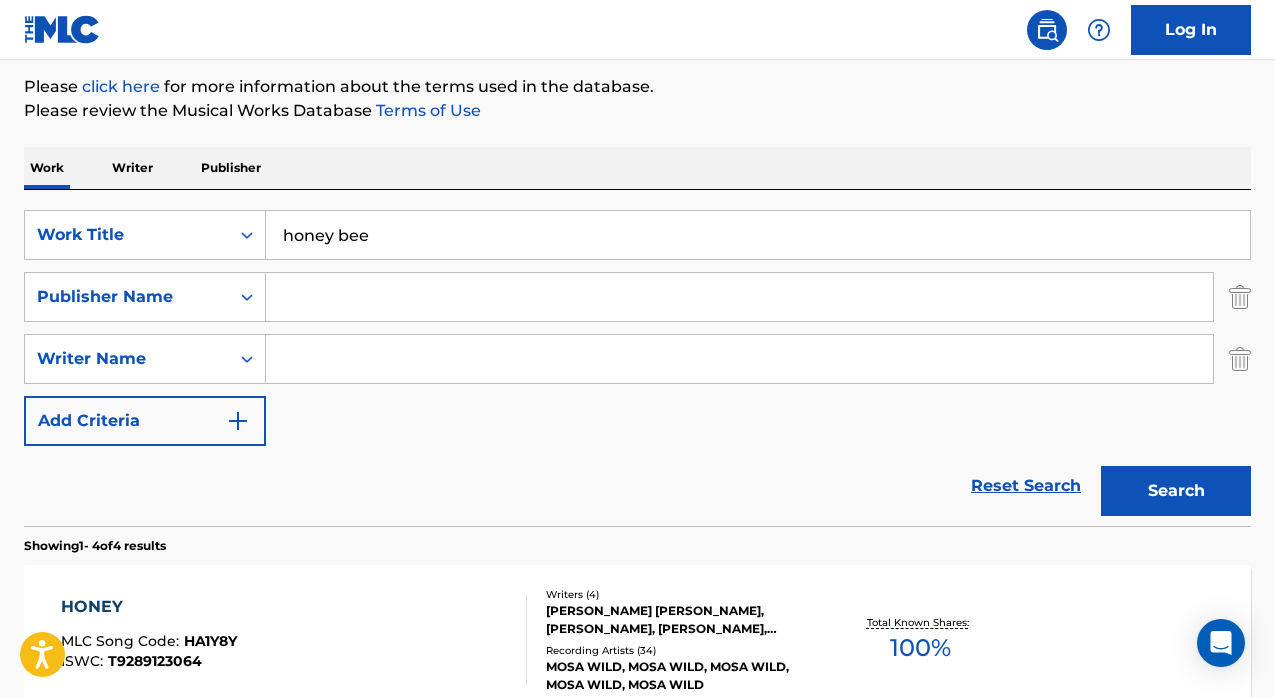 click at bounding box center (739, 297) 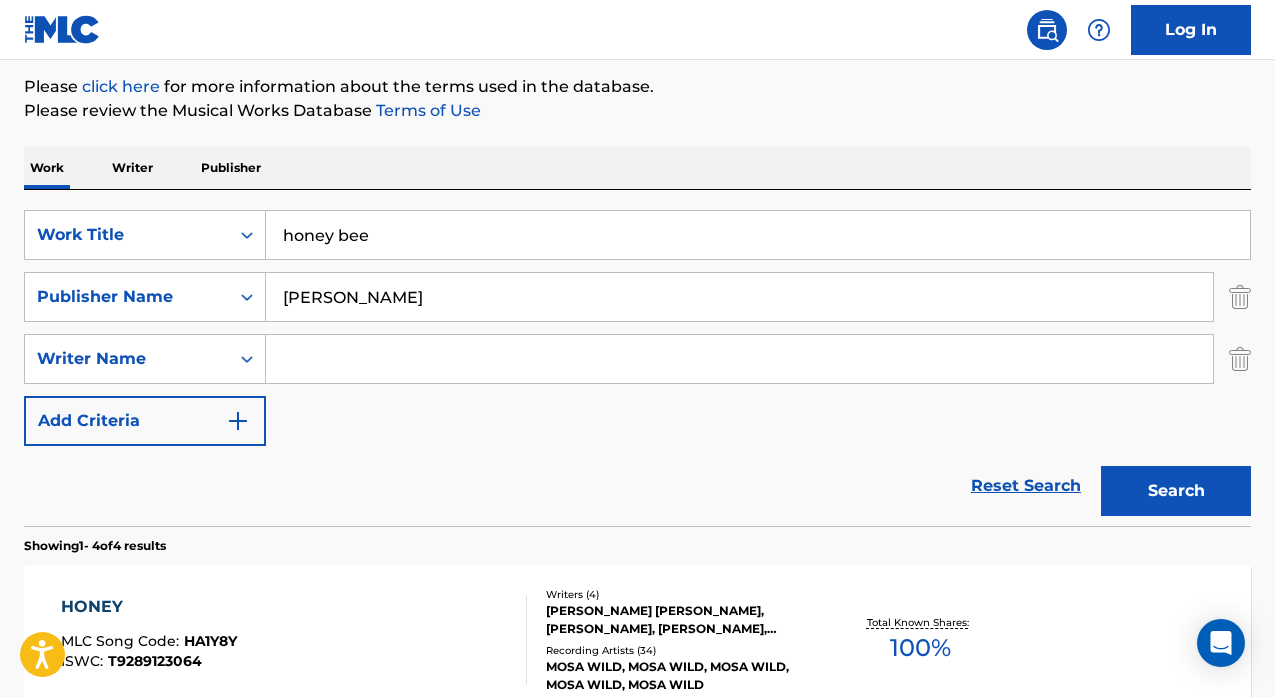 type on "warner chappell" 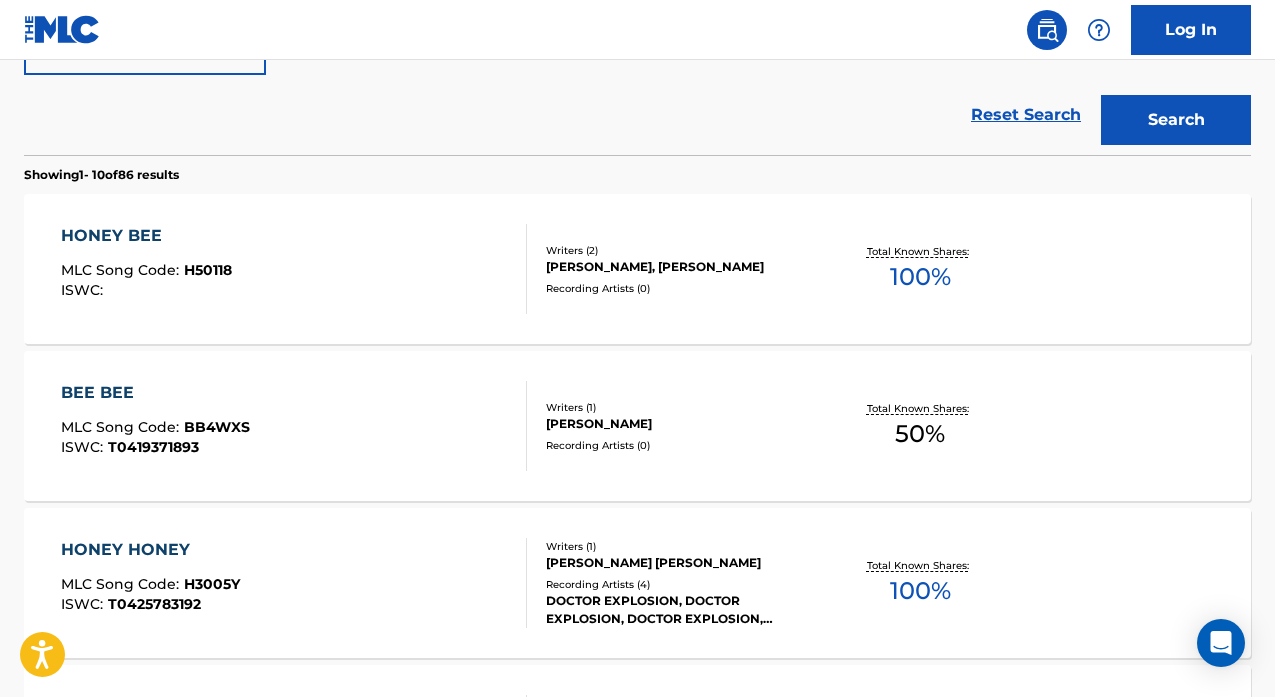 scroll, scrollTop: 610, scrollLeft: 0, axis: vertical 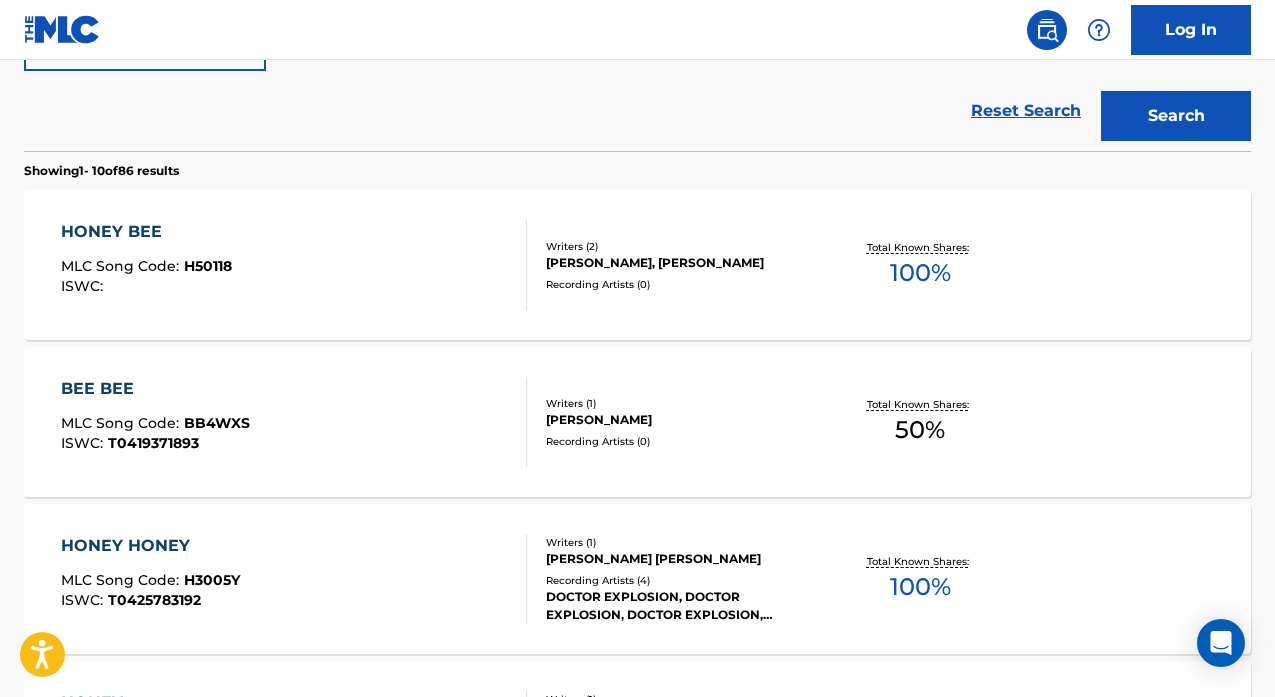 click on "HONEY BEE" at bounding box center (146, 232) 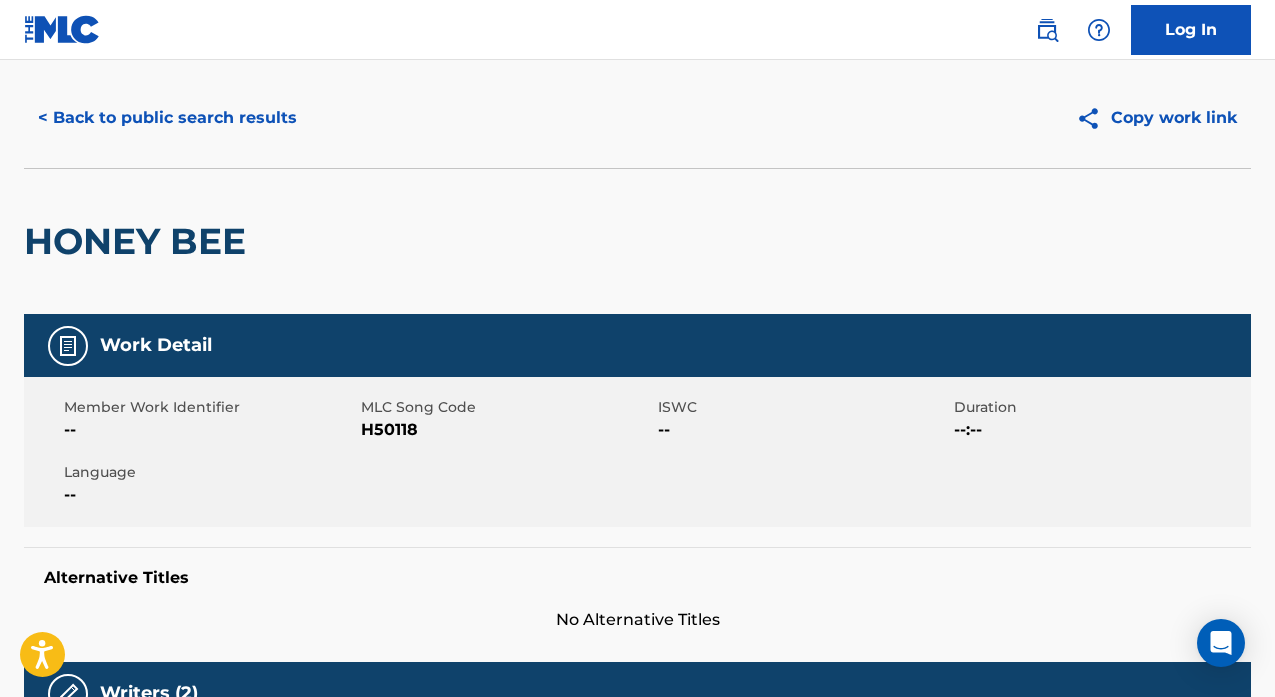 scroll, scrollTop: 0, scrollLeft: 0, axis: both 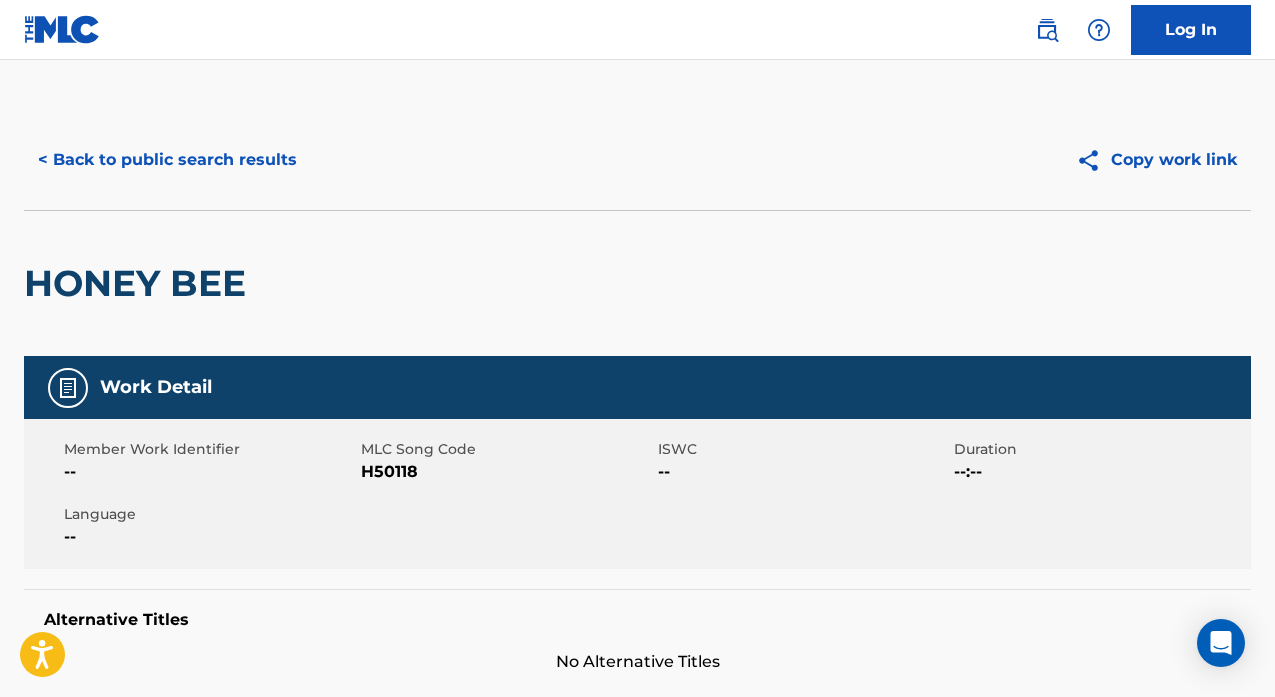 click on "< Back to public search results" at bounding box center [167, 160] 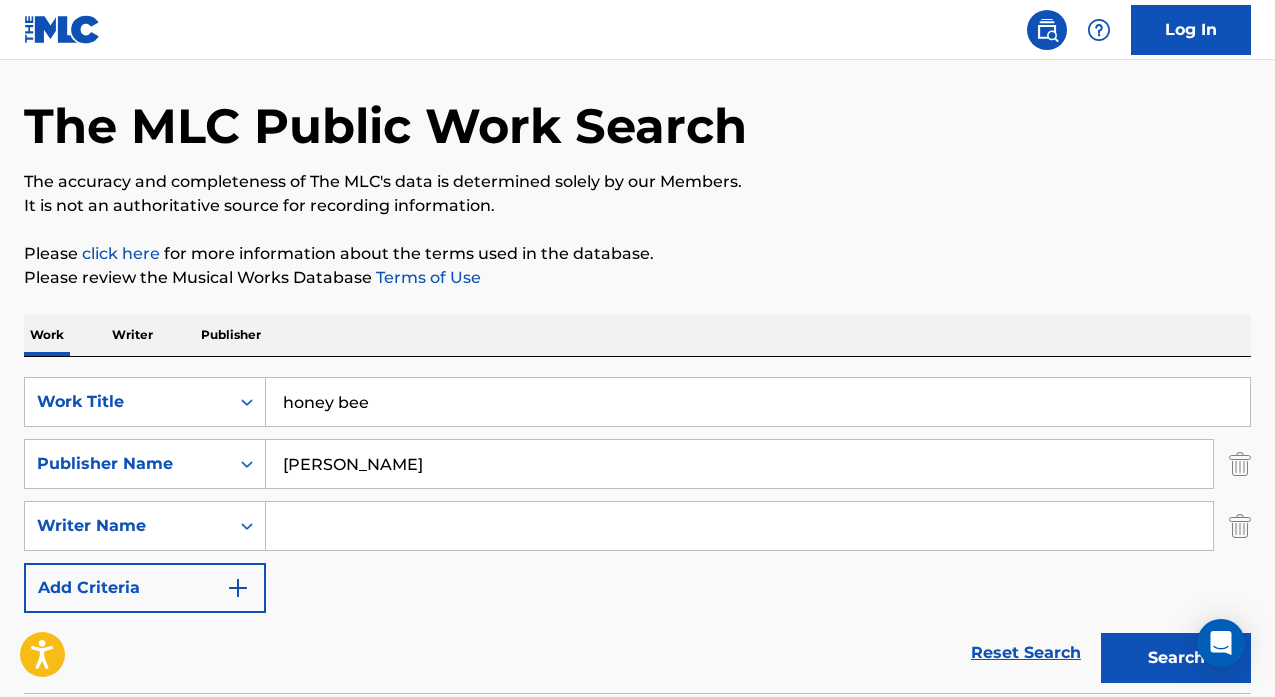 scroll, scrollTop: 160, scrollLeft: 0, axis: vertical 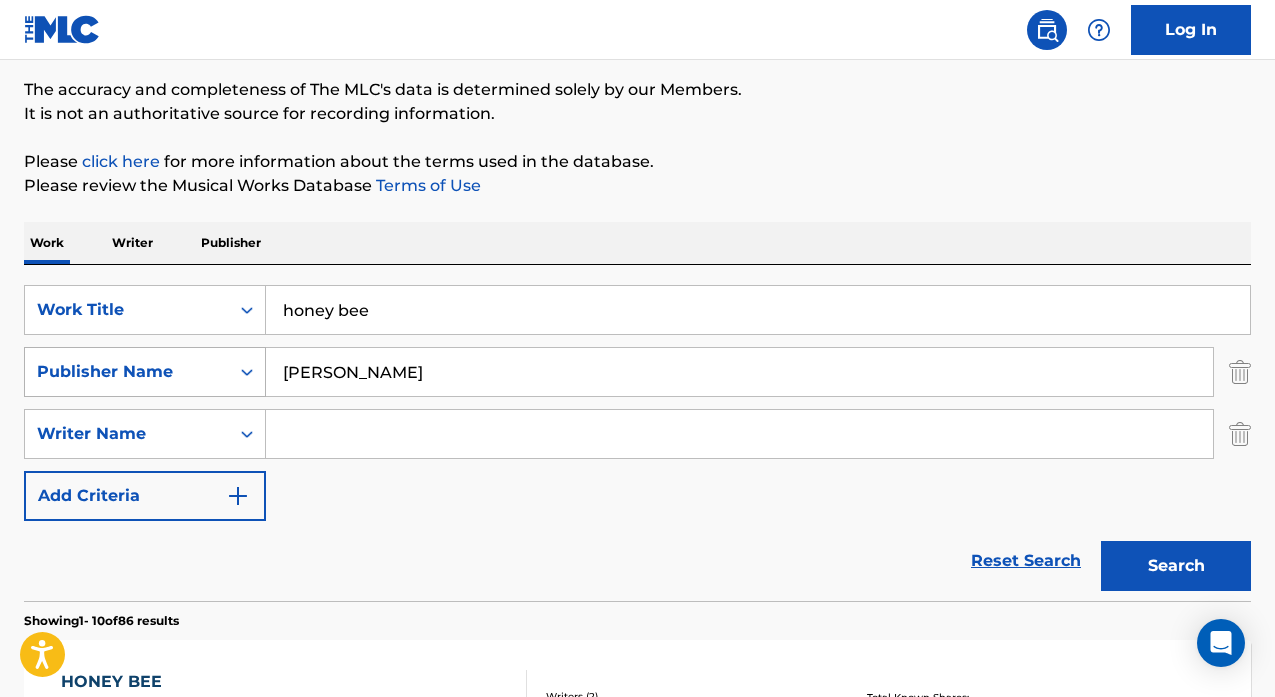 click 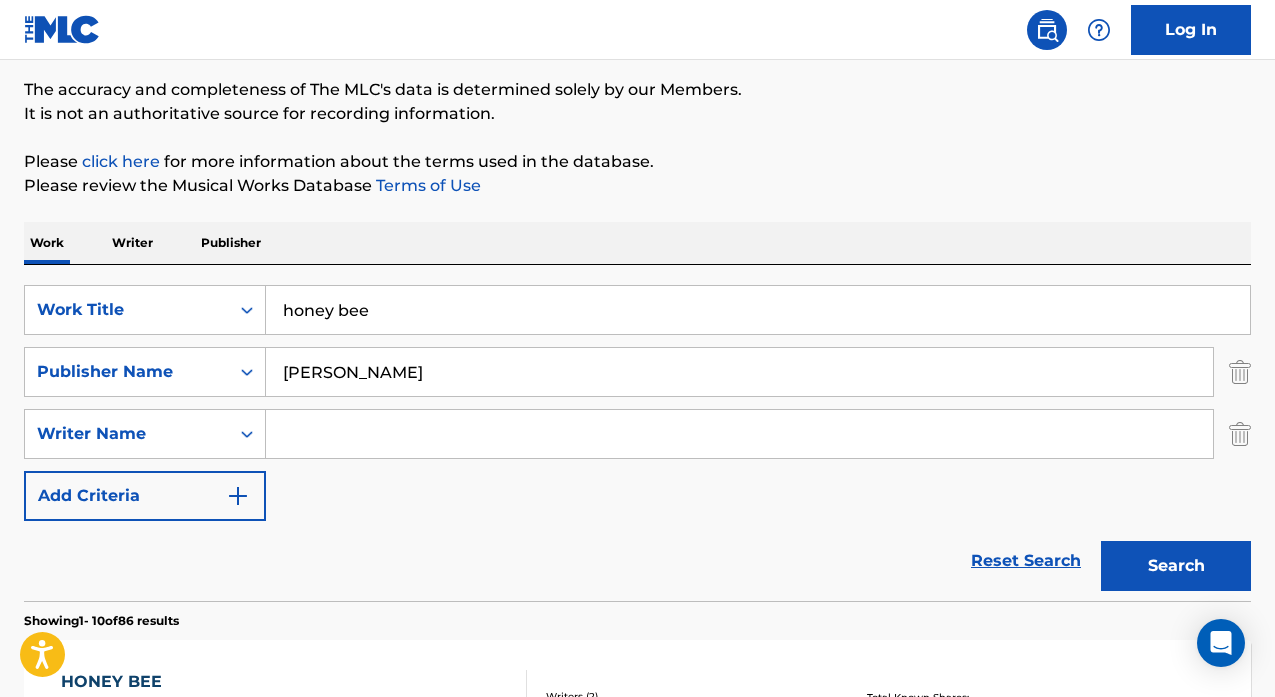 click on "SearchWithCriteriaf90823d0-0e84-4a27-a5e8-fac3f670d854 Work Title honey bee SearchWithCriteriaf6c7e584-d10c-4970-b750-351687d09397 Publisher Name warner chappell SearchWithCriteria9757af15-0ea8-4b8b-9be3-003cbd4be0c7 Writer Name Add Criteria" at bounding box center (637, 403) 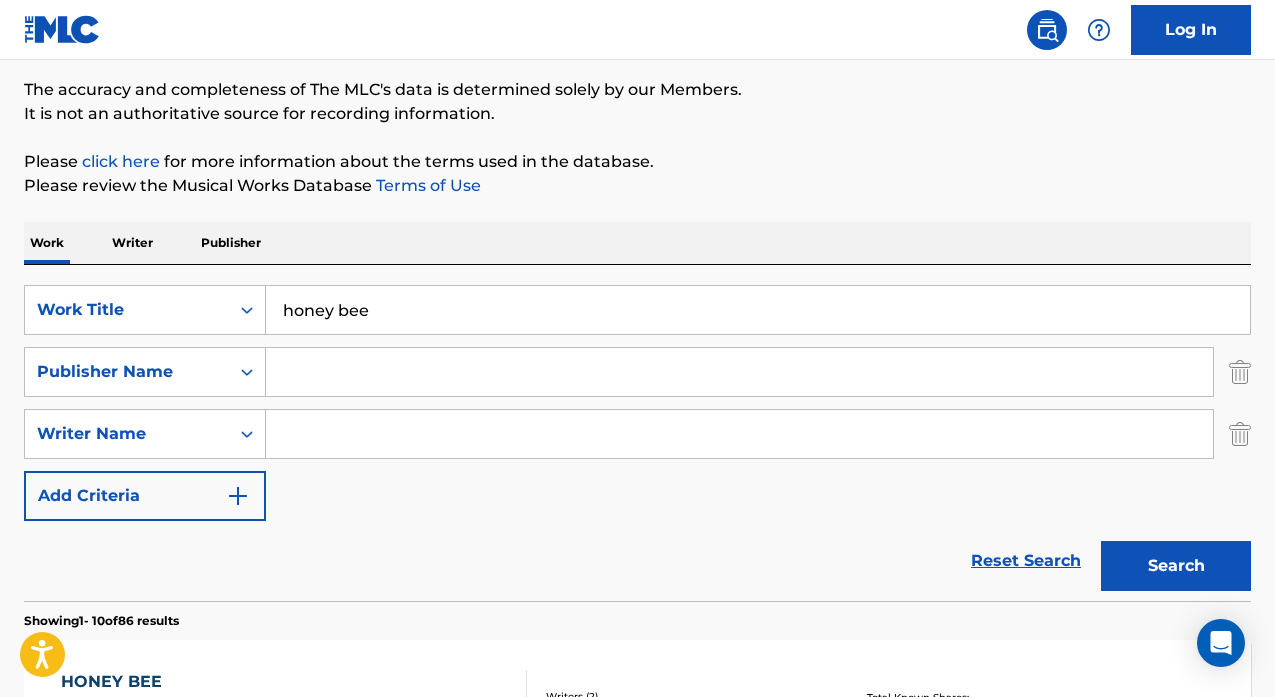 type 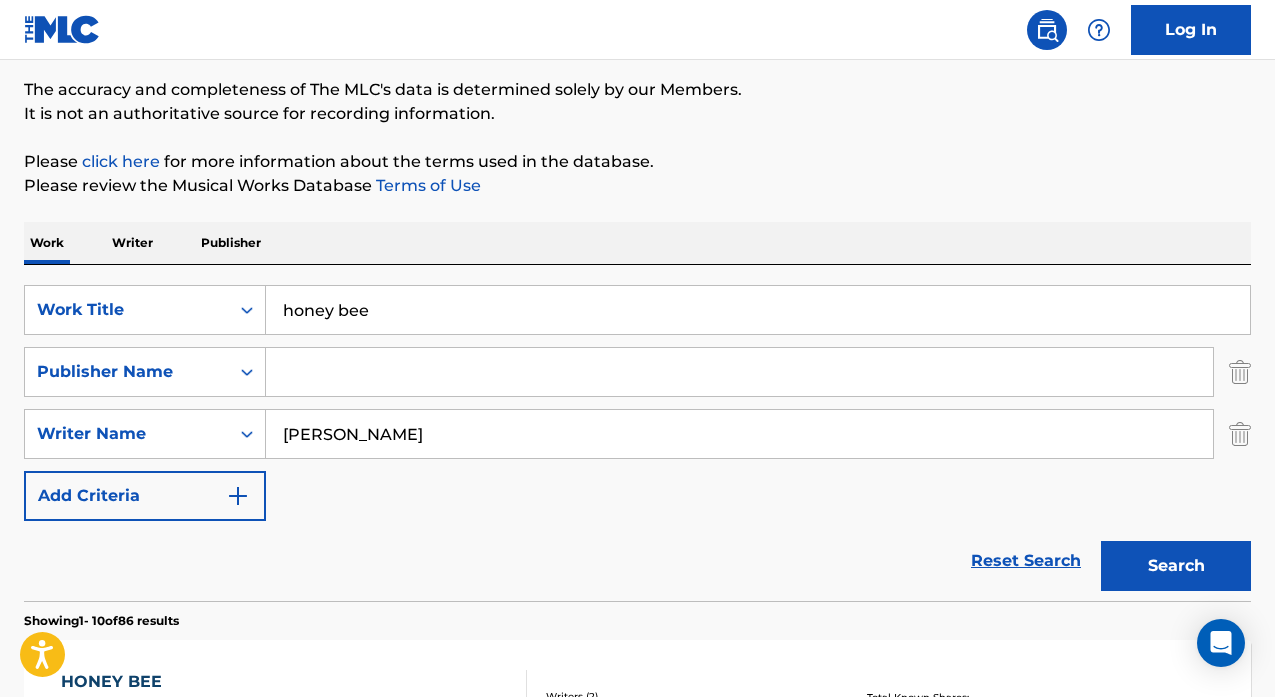 type on "tom petty" 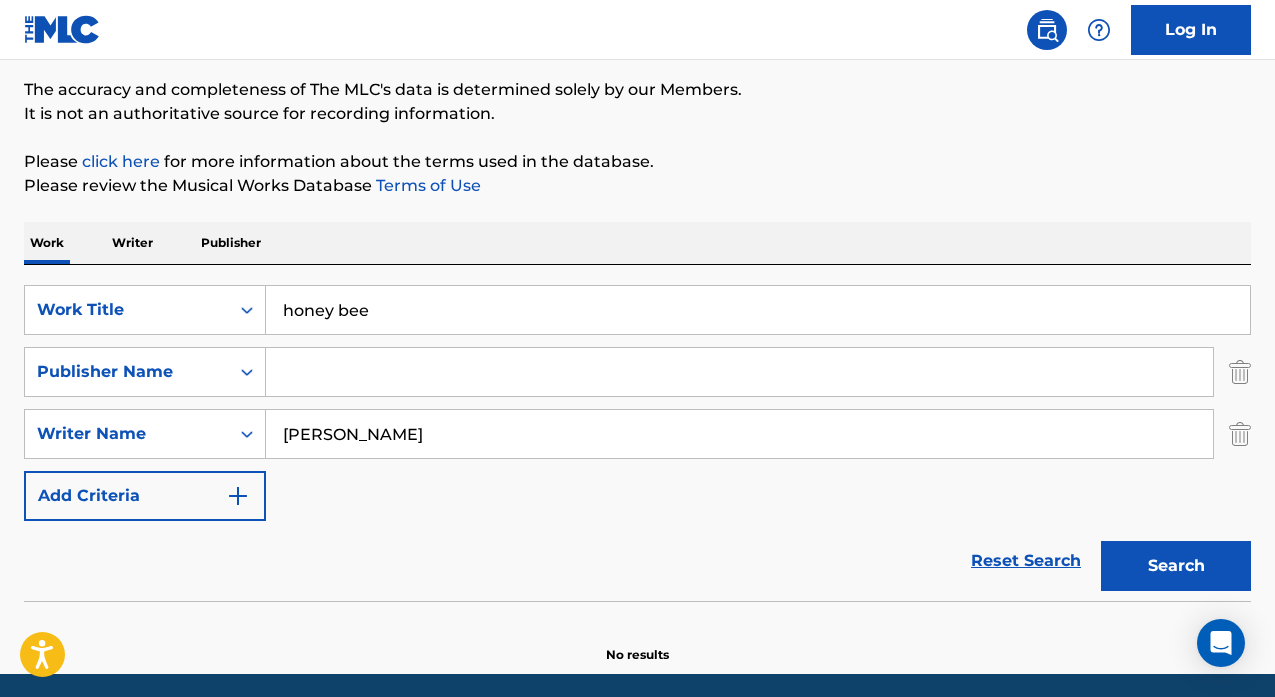 scroll, scrollTop: 233, scrollLeft: 0, axis: vertical 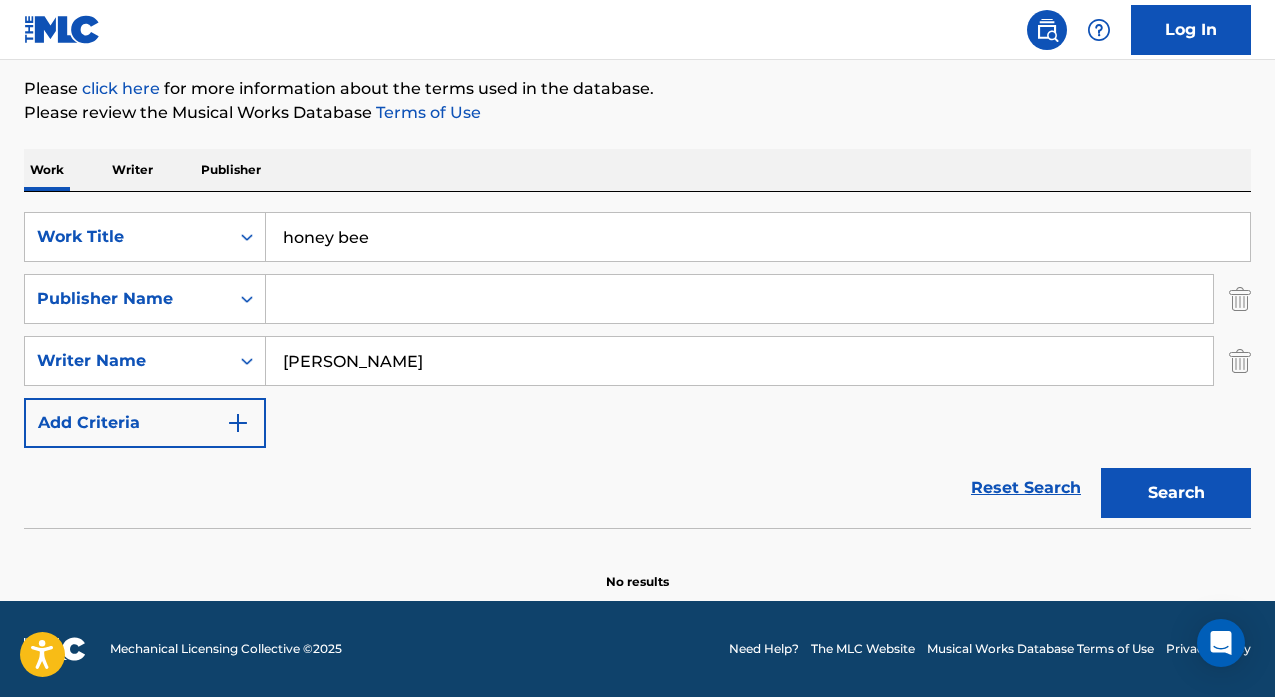 click on "honey bee" at bounding box center [758, 237] 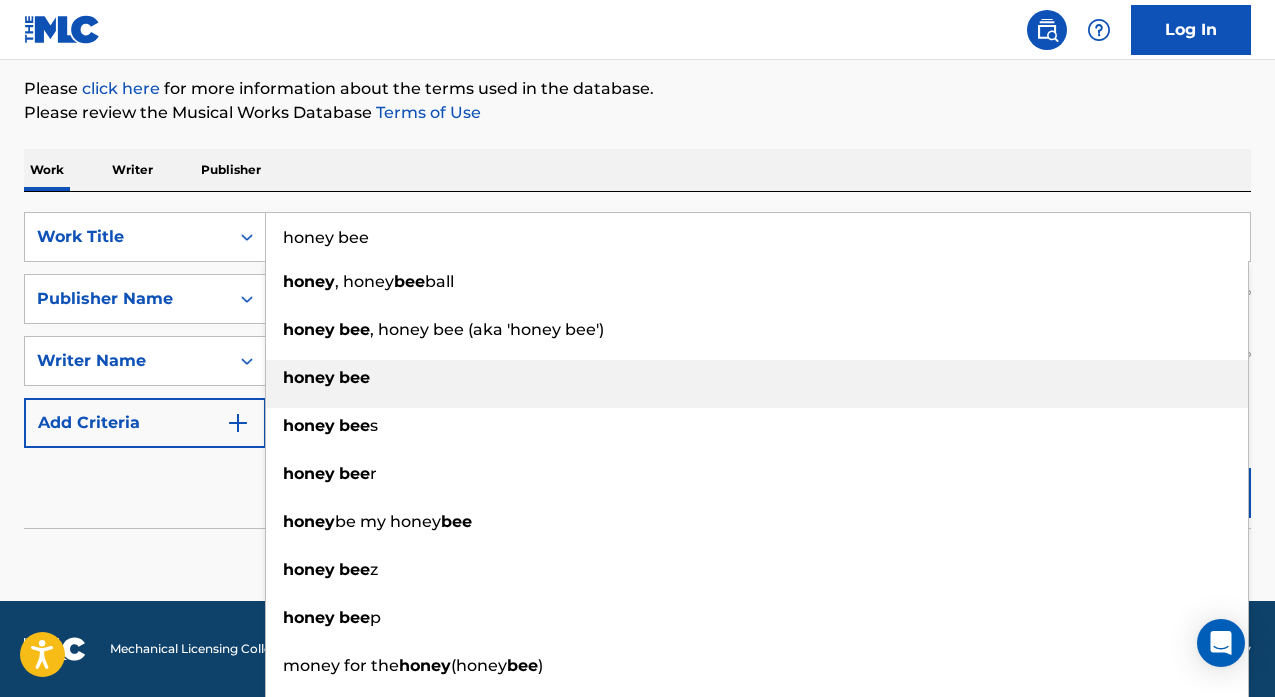 click on "bee" at bounding box center (354, 377) 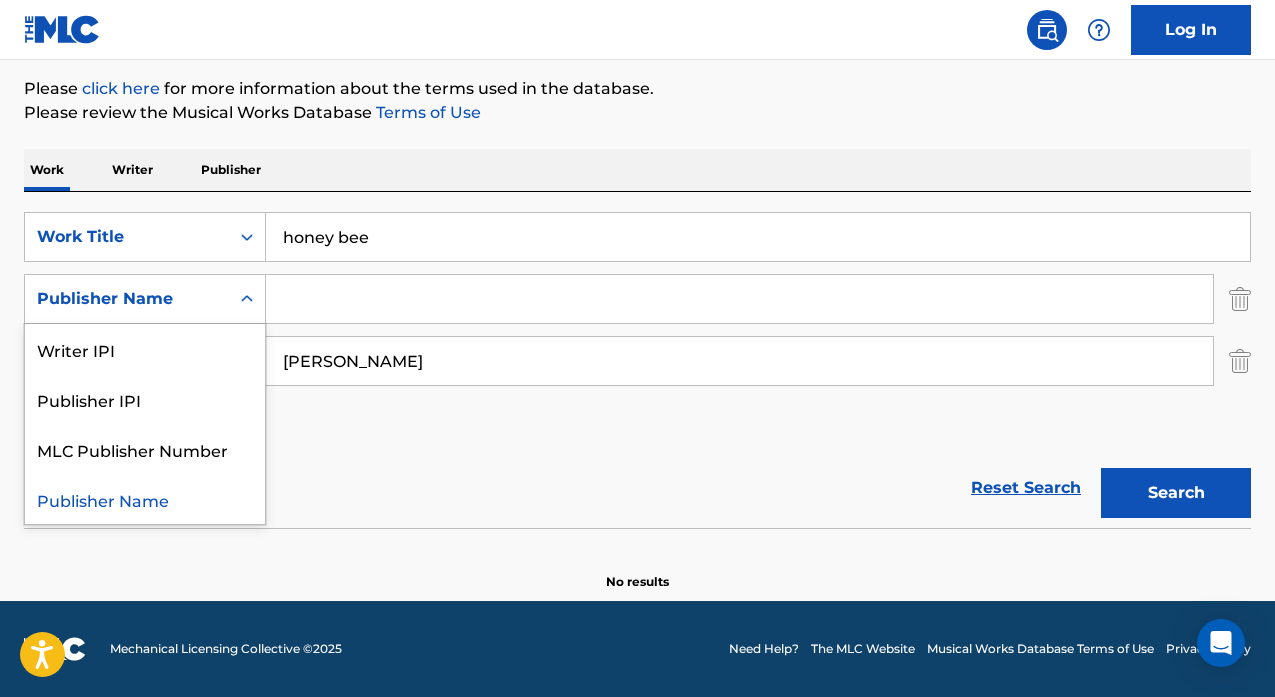 click 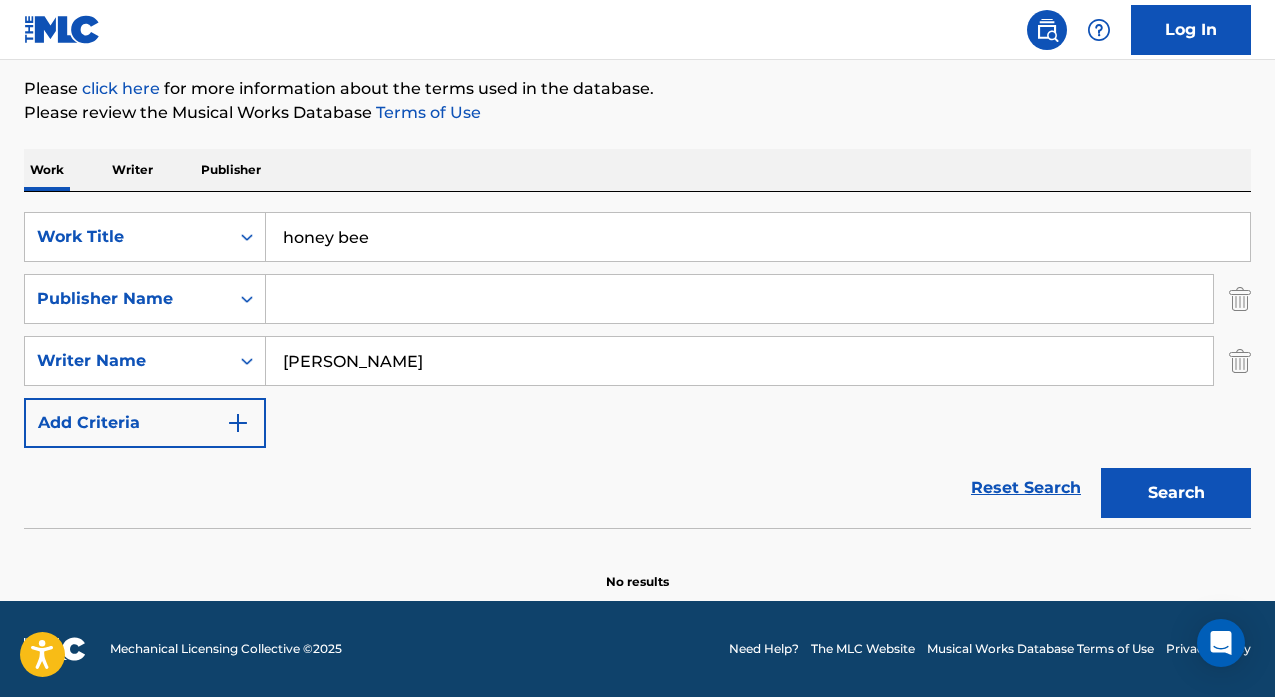 click on "SearchWithCriteriaf90823d0-0e84-4a27-a5e8-fac3f670d854 Work Title honey bee SearchWithCriteriaf6c7e584-d10c-4970-b750-351687d09397 Publisher Name SearchWithCriteria9757af15-0ea8-4b8b-9be3-003cbd4be0c7 Writer Name tom petty Add Criteria" at bounding box center (637, 330) 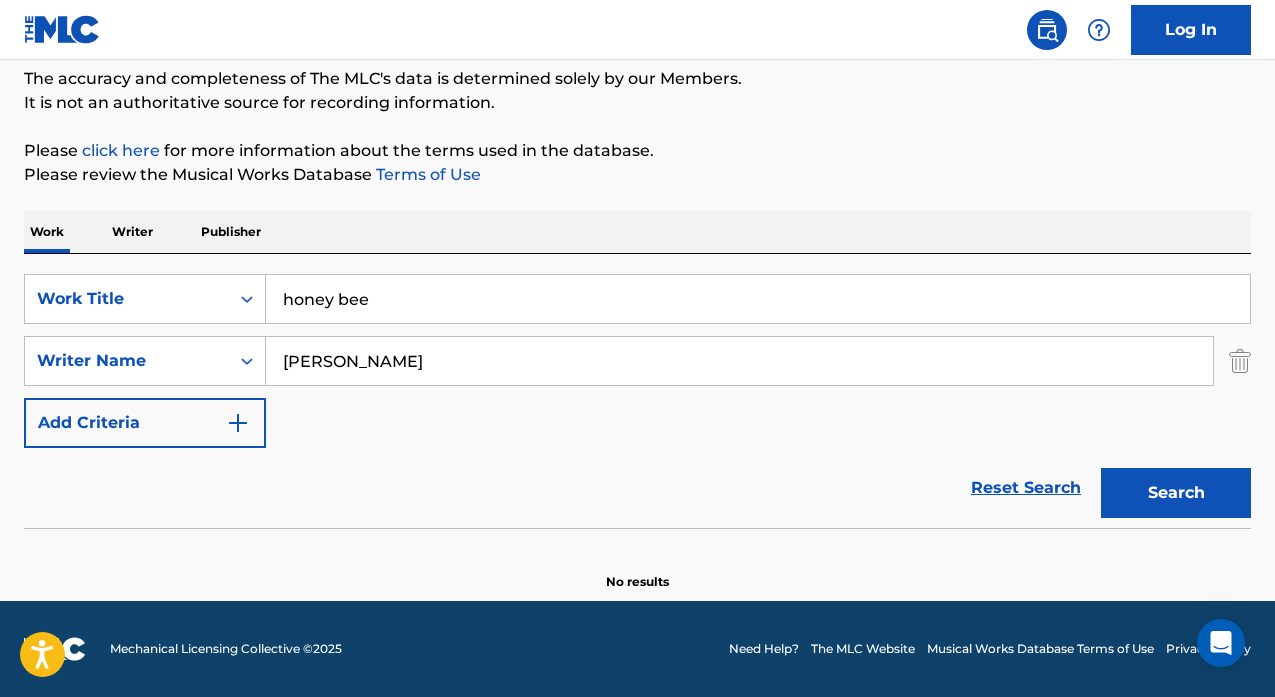 scroll, scrollTop: 171, scrollLeft: 0, axis: vertical 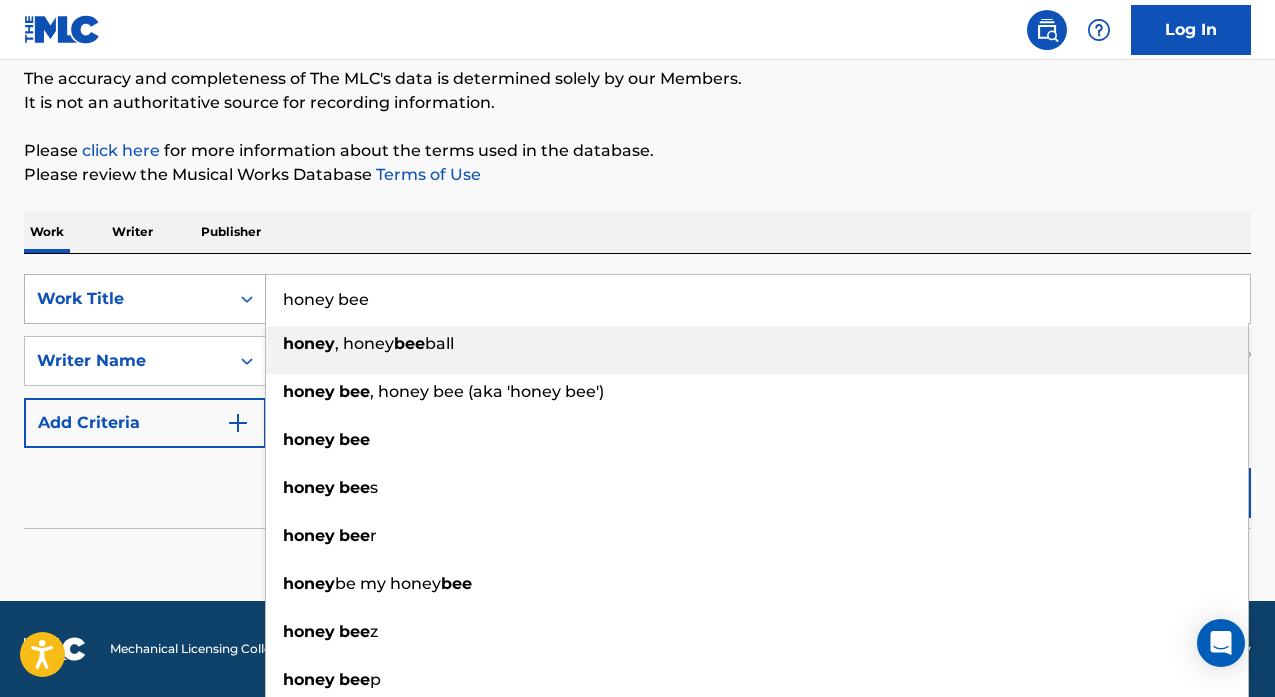 drag, startPoint x: 456, startPoint y: 301, endPoint x: 222, endPoint y: 285, distance: 234.54637 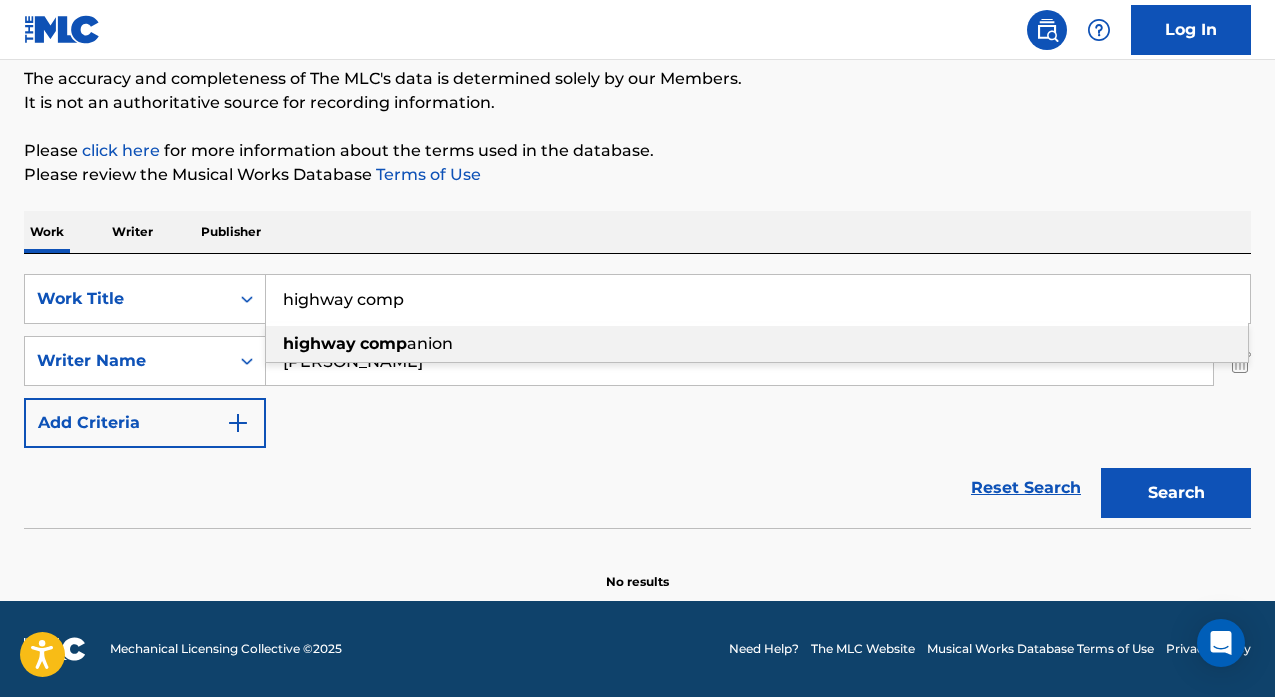 click on "highway" at bounding box center (319, 343) 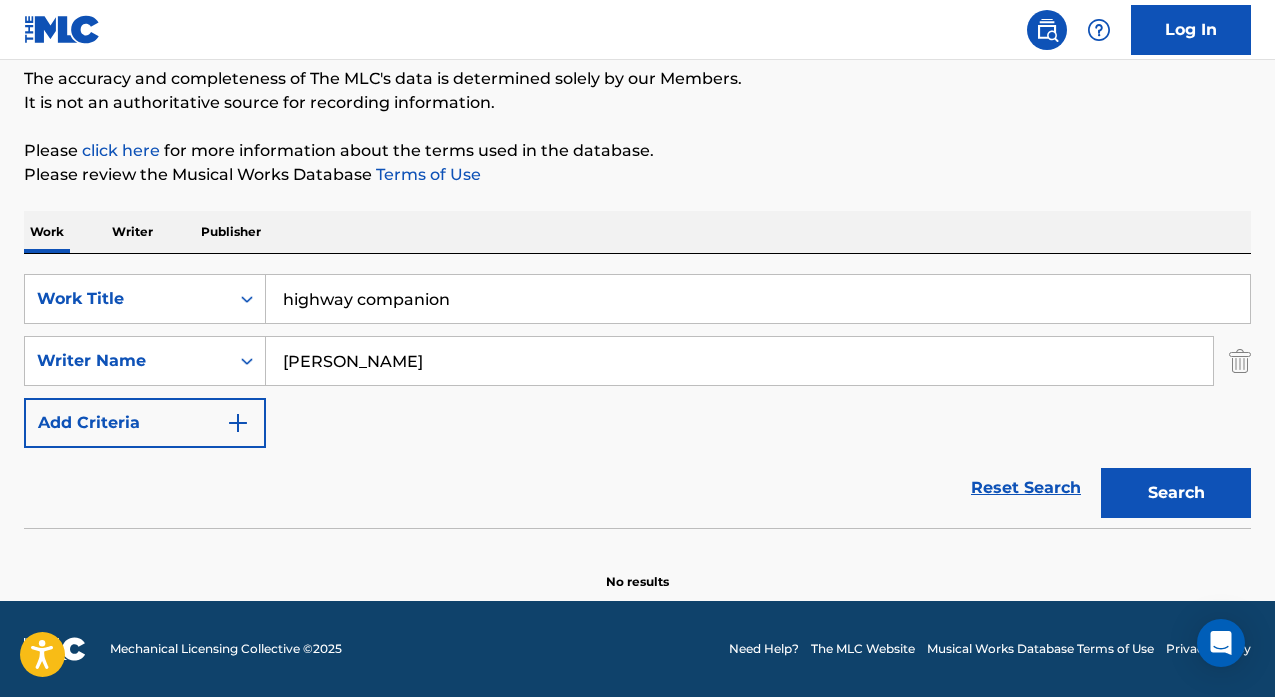 click on "Search" at bounding box center (1176, 493) 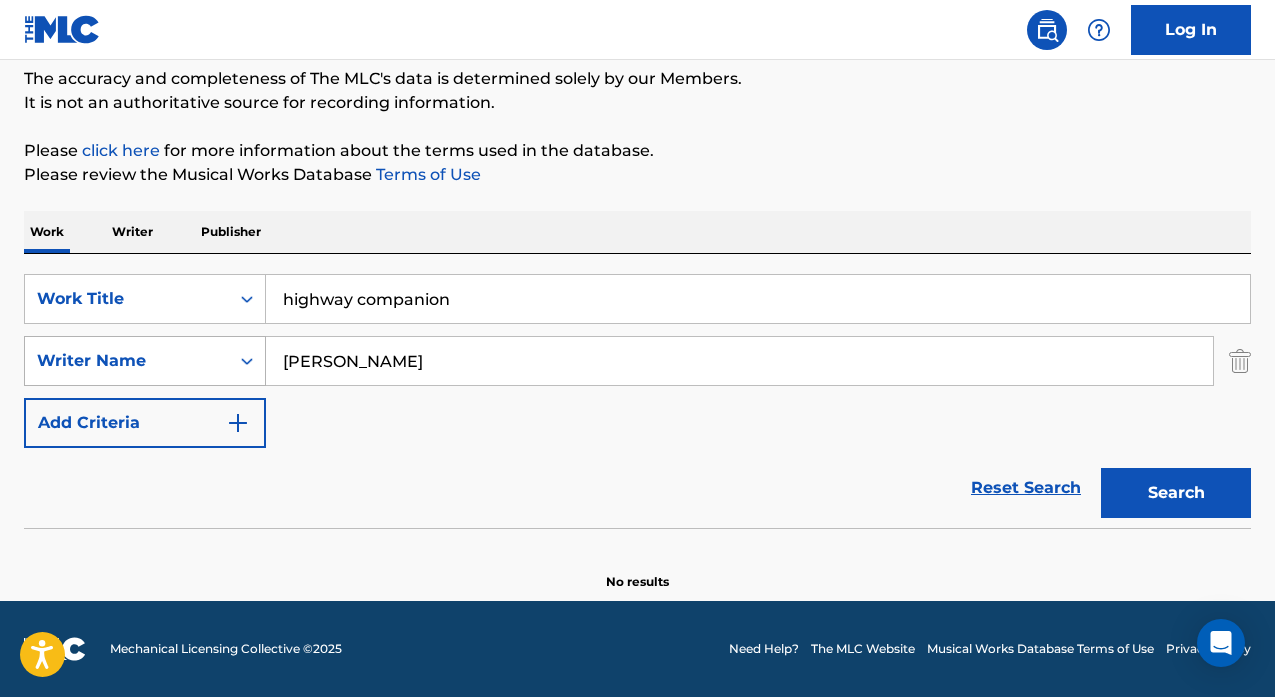 drag, startPoint x: 467, startPoint y: 356, endPoint x: 136, endPoint y: 346, distance: 331.15103 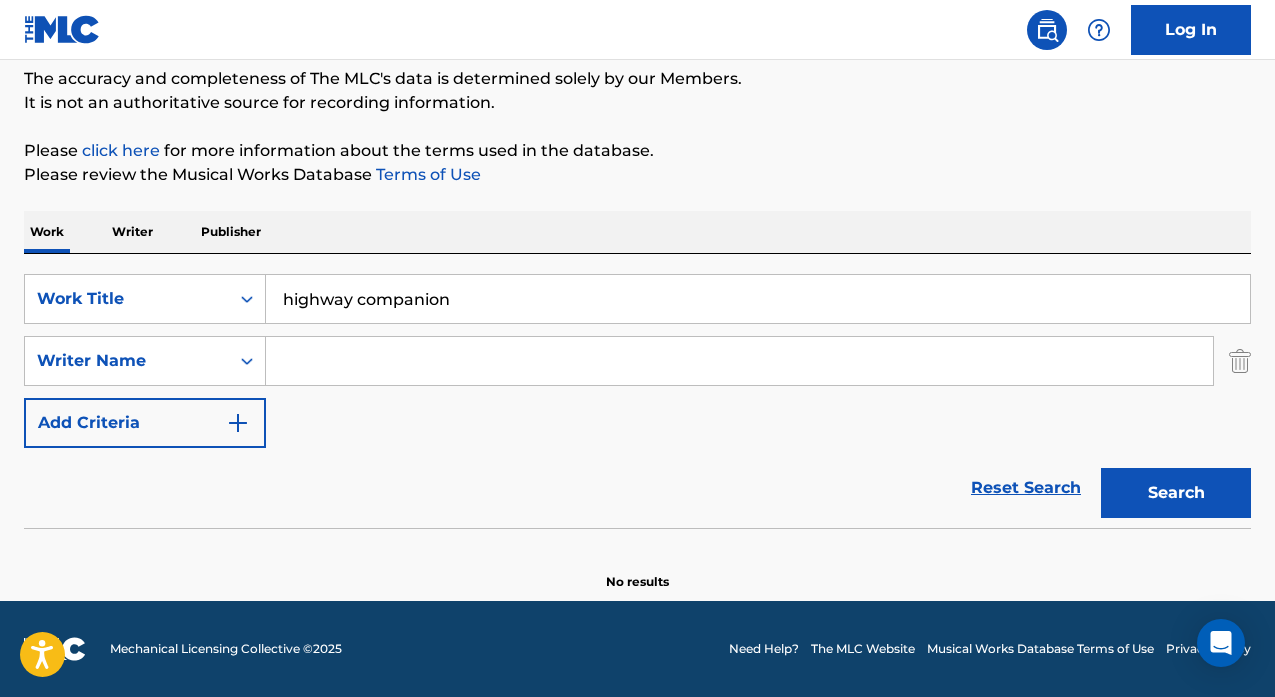 type 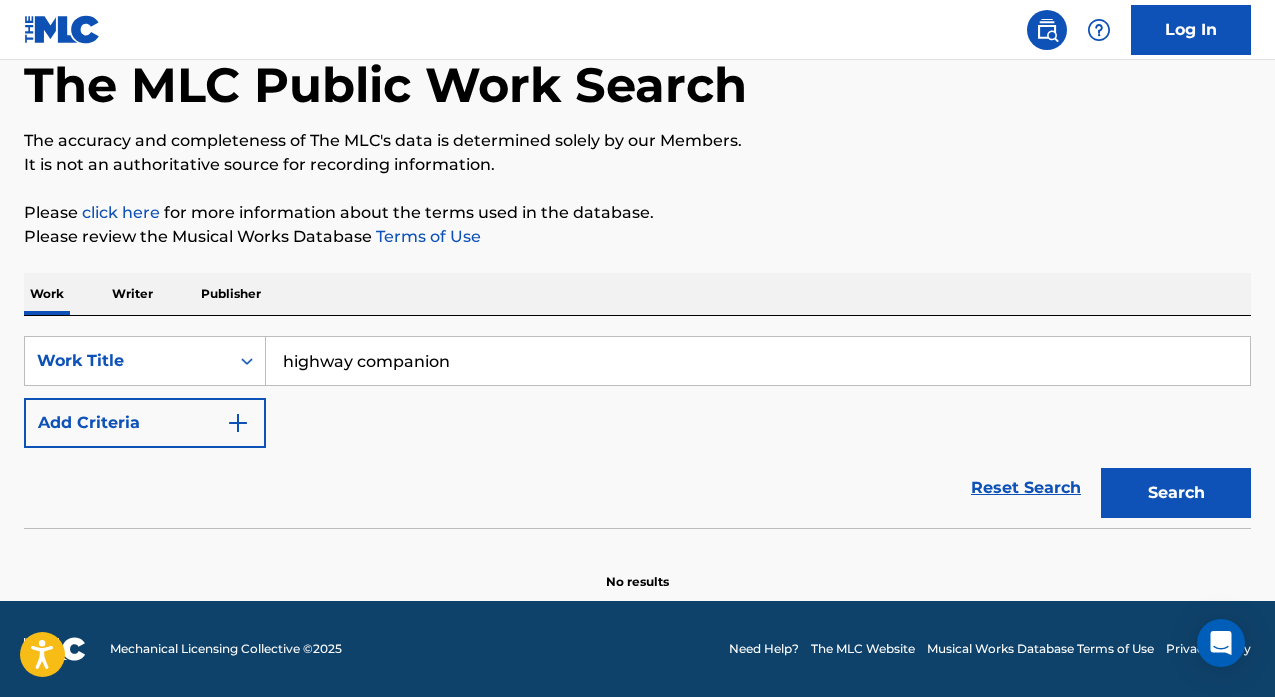click on "Search" at bounding box center (1176, 493) 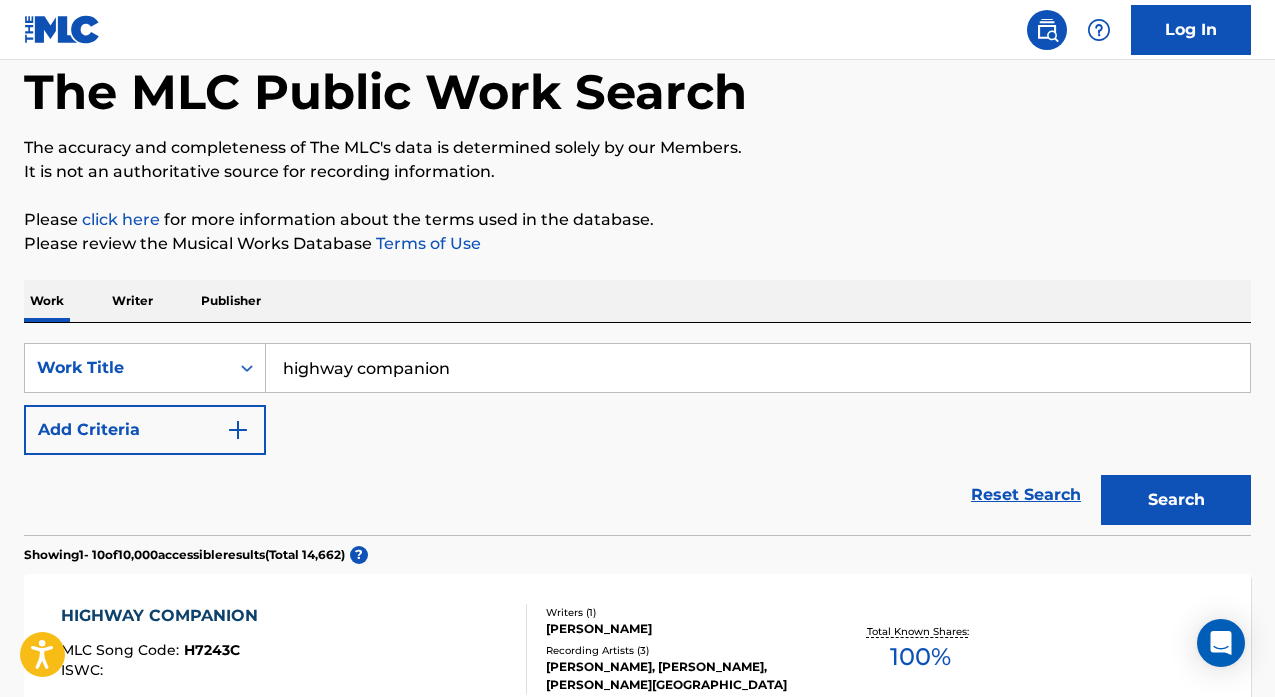 scroll, scrollTop: 0, scrollLeft: 0, axis: both 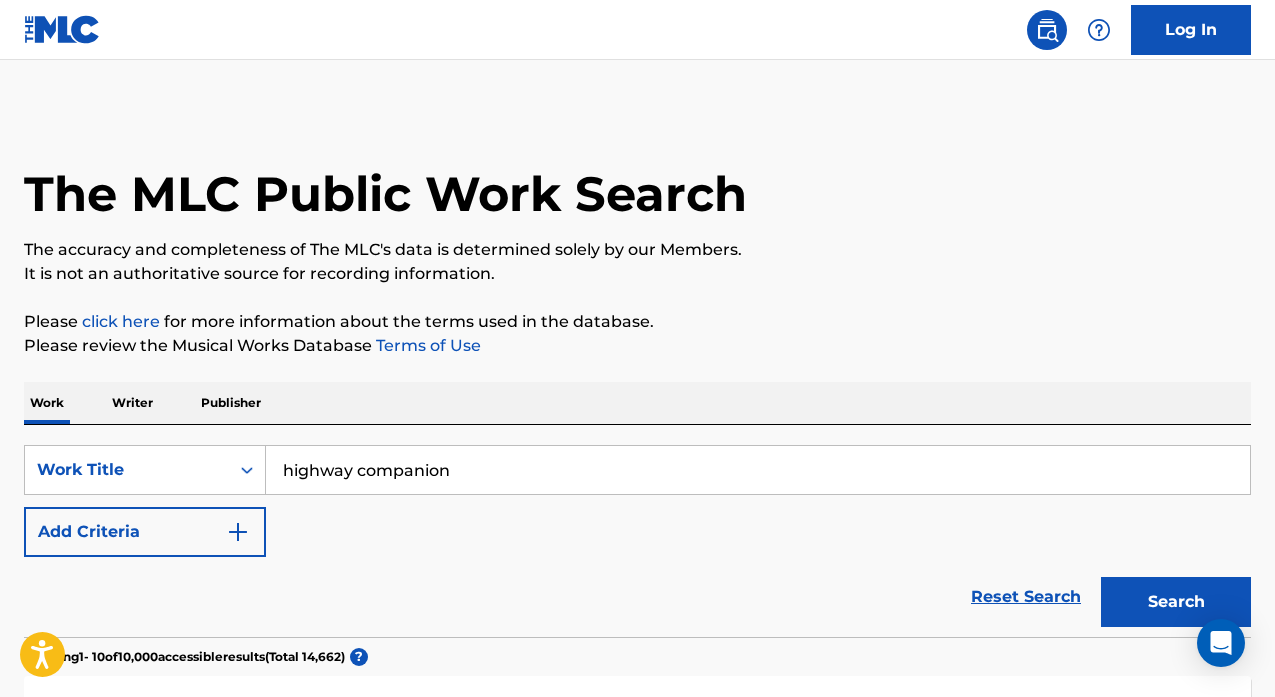 click on "highway companion" at bounding box center (758, 470) 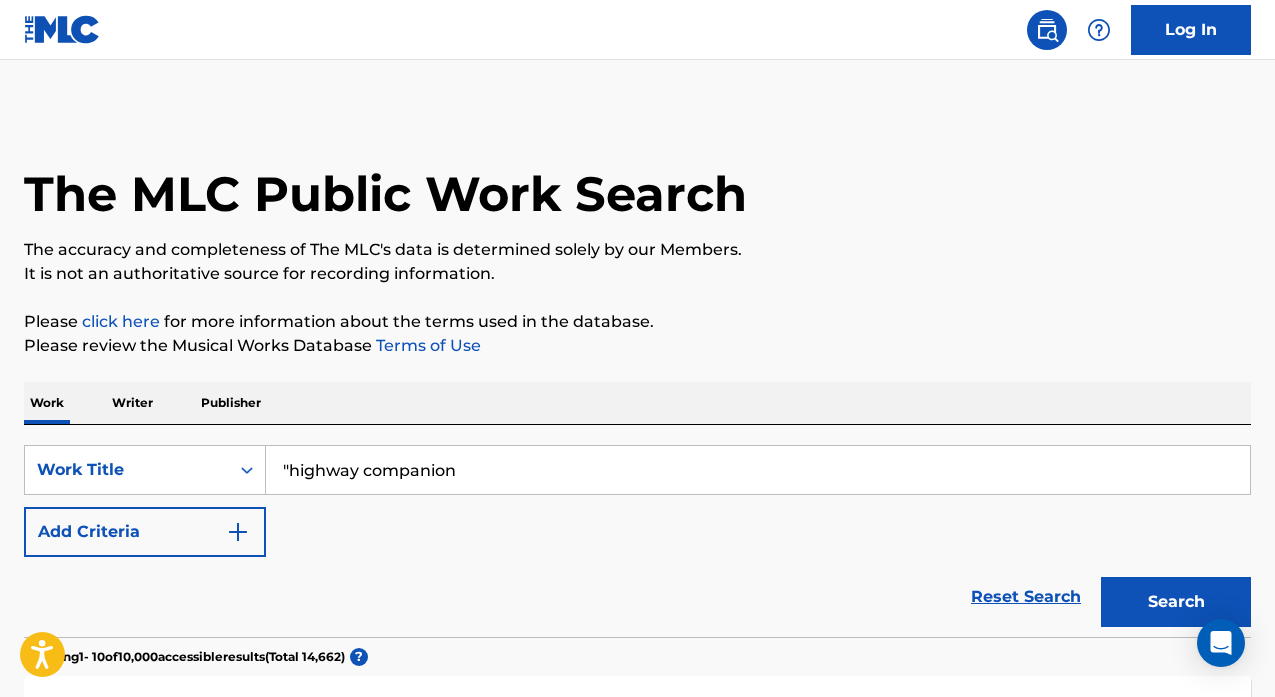 click on ""highway companion" at bounding box center (758, 470) 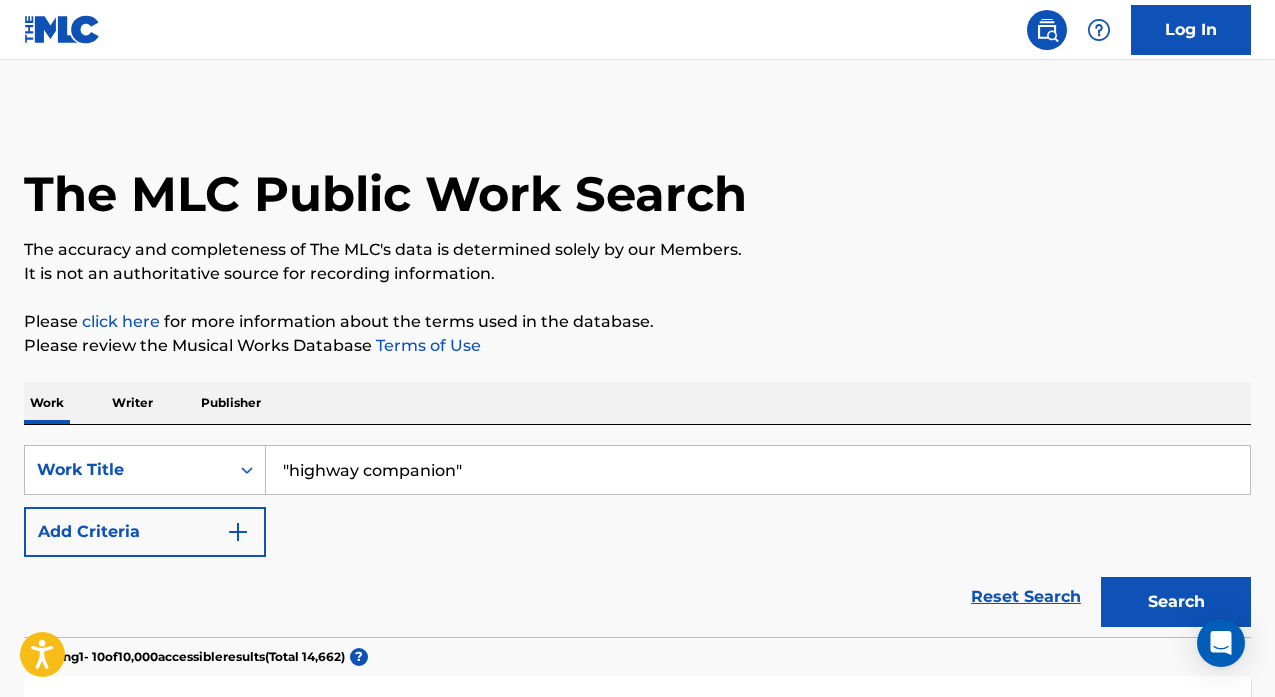type on ""highway companion"" 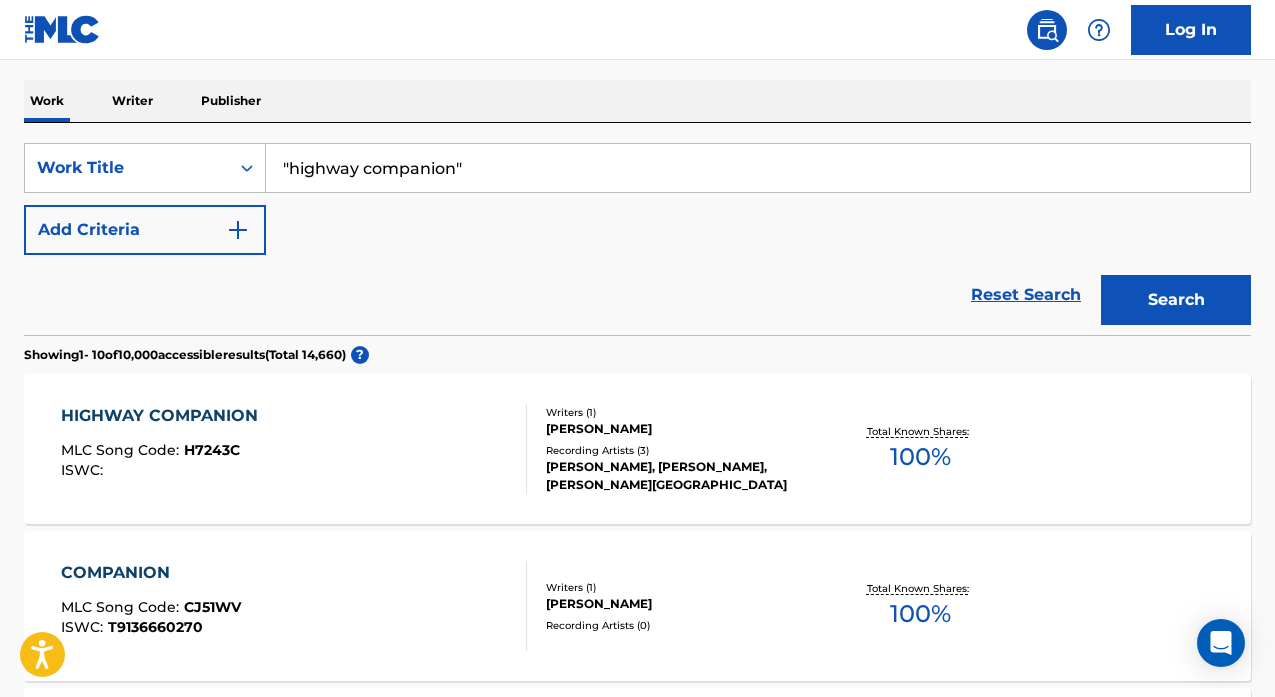 scroll, scrollTop: 0, scrollLeft: 0, axis: both 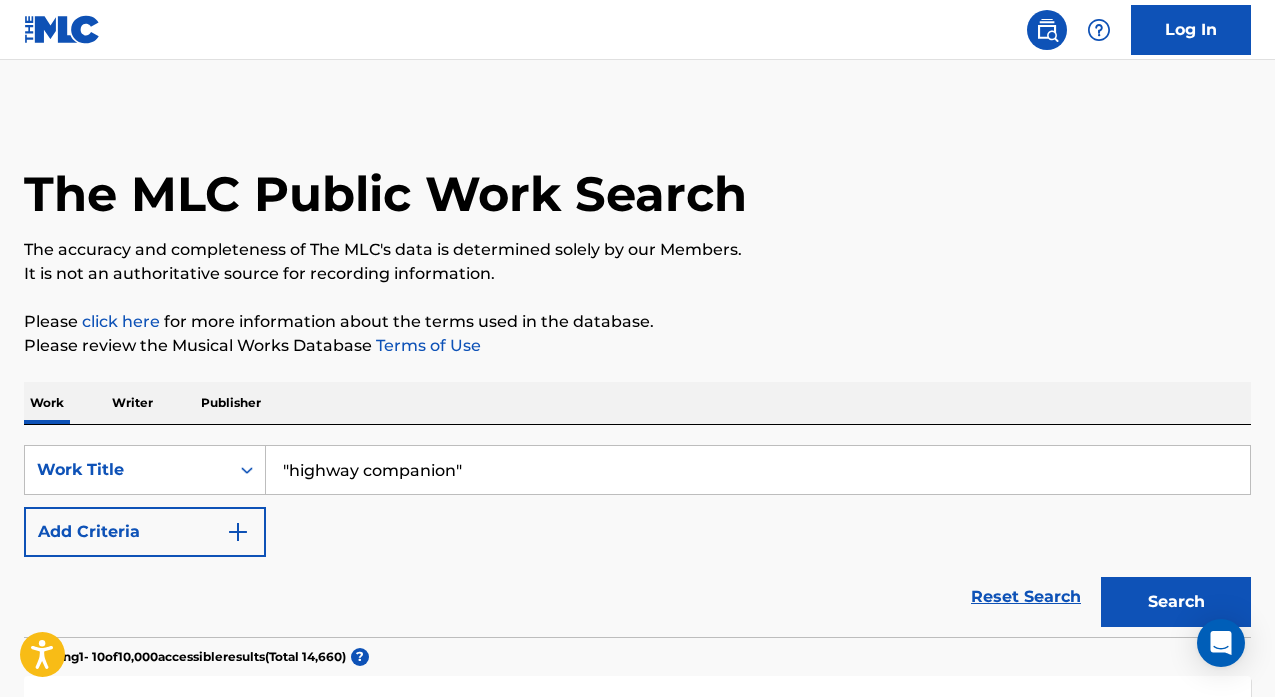 click on ""highway companion"" at bounding box center (758, 470) 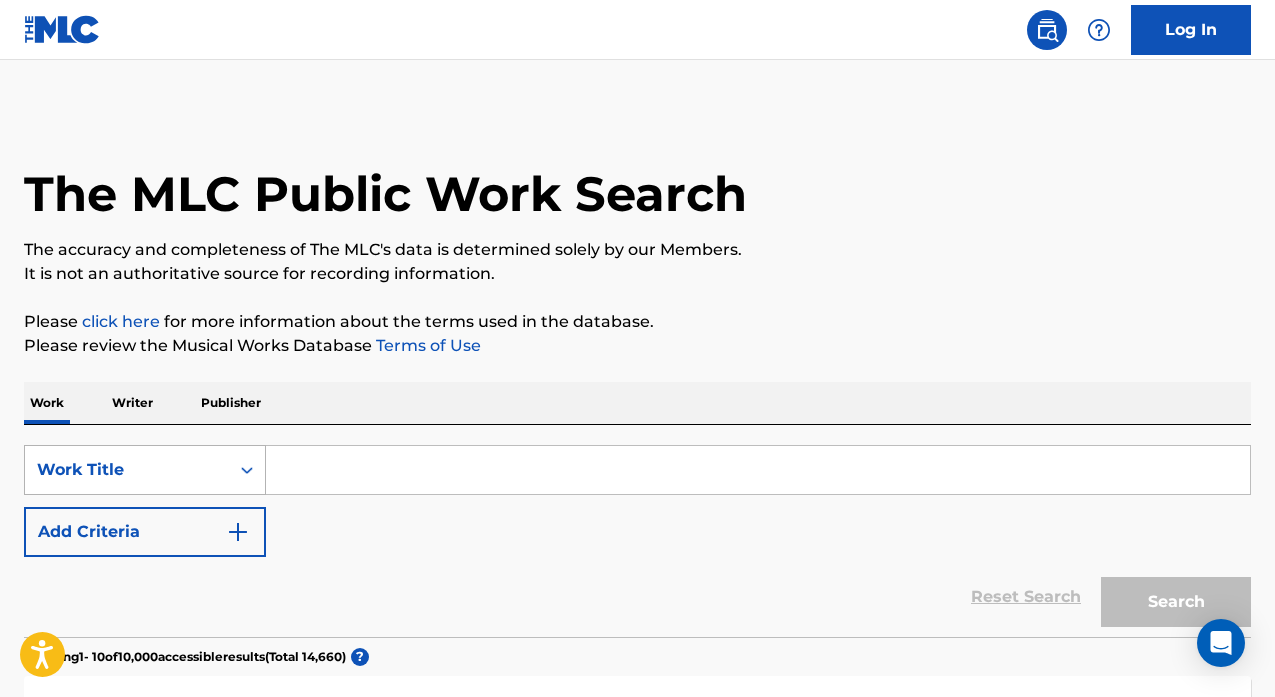 type 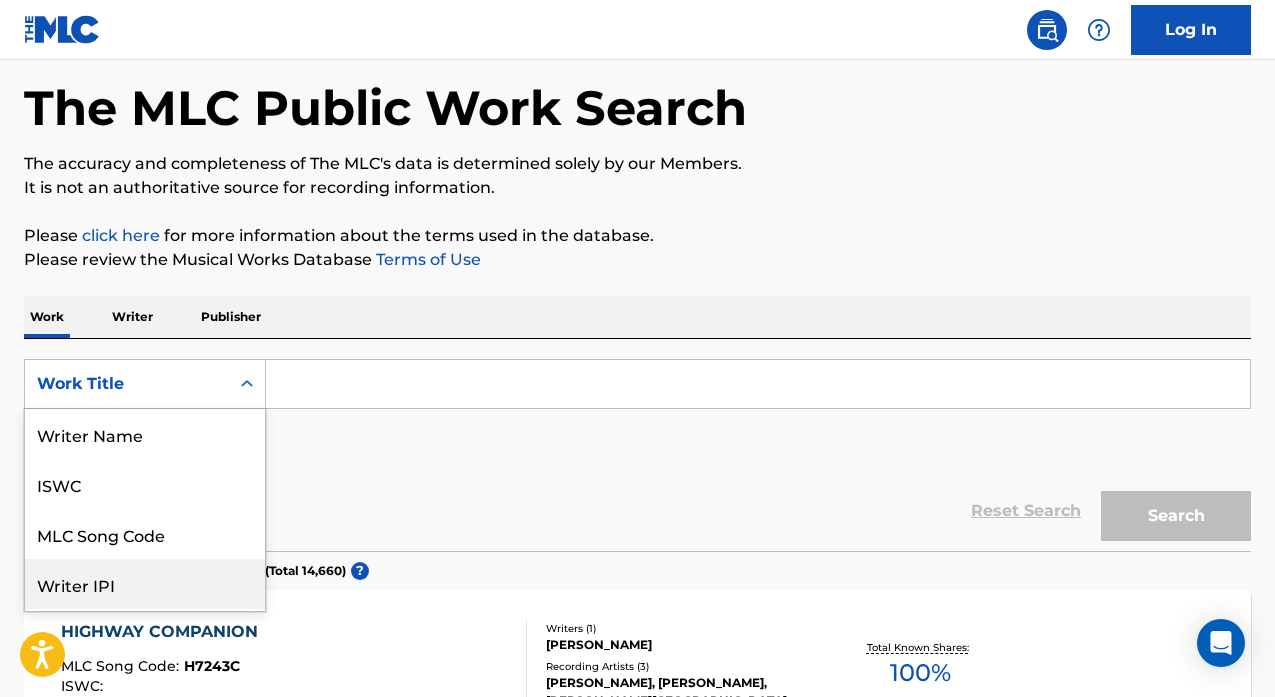 scroll, scrollTop: 99, scrollLeft: 0, axis: vertical 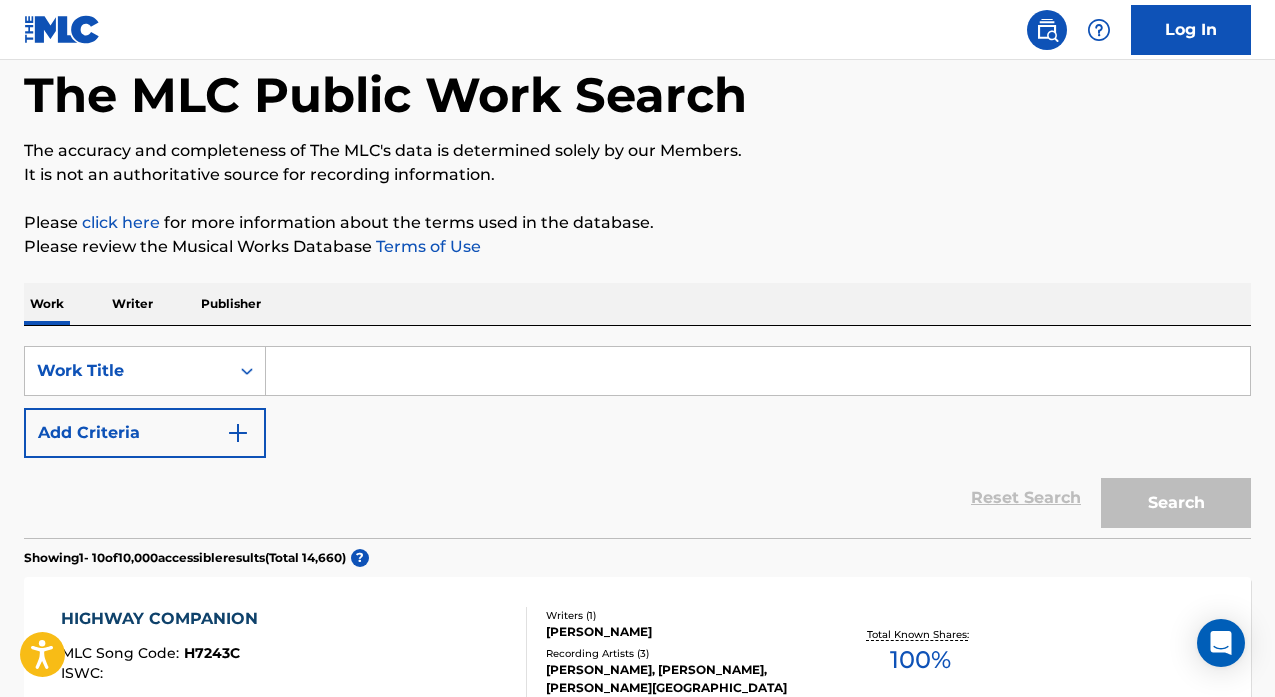 click on "Writer" at bounding box center (132, 304) 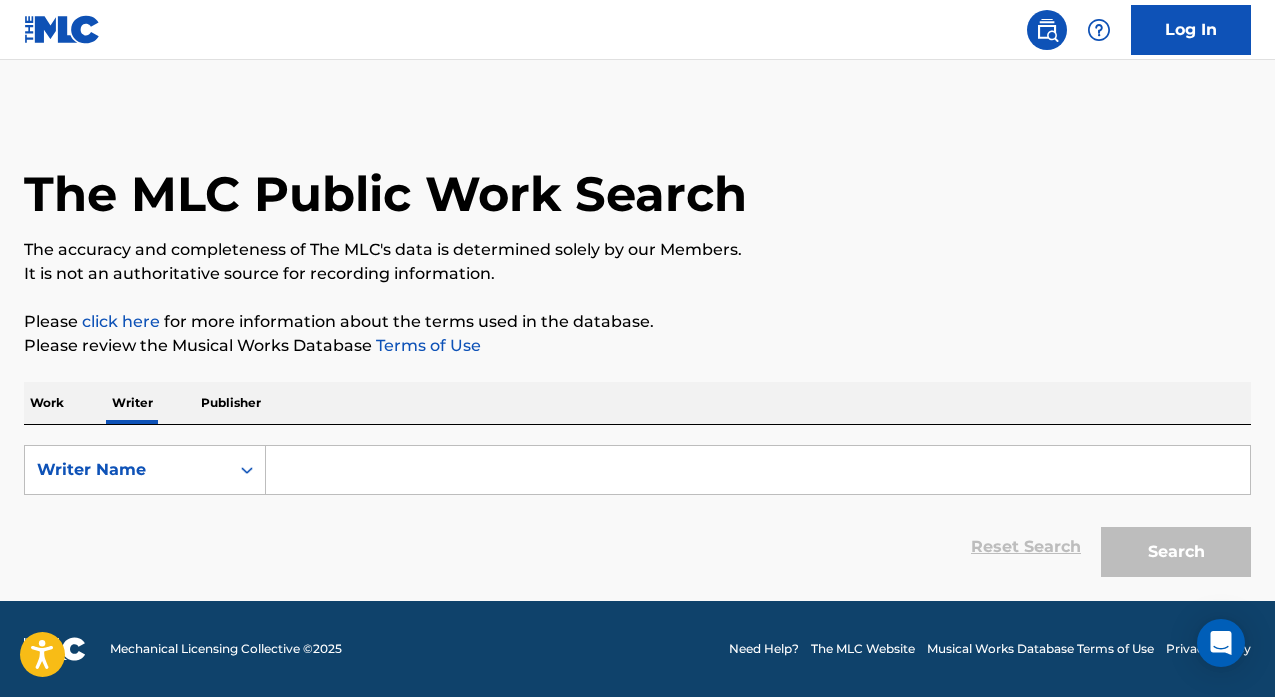 click at bounding box center (758, 470) 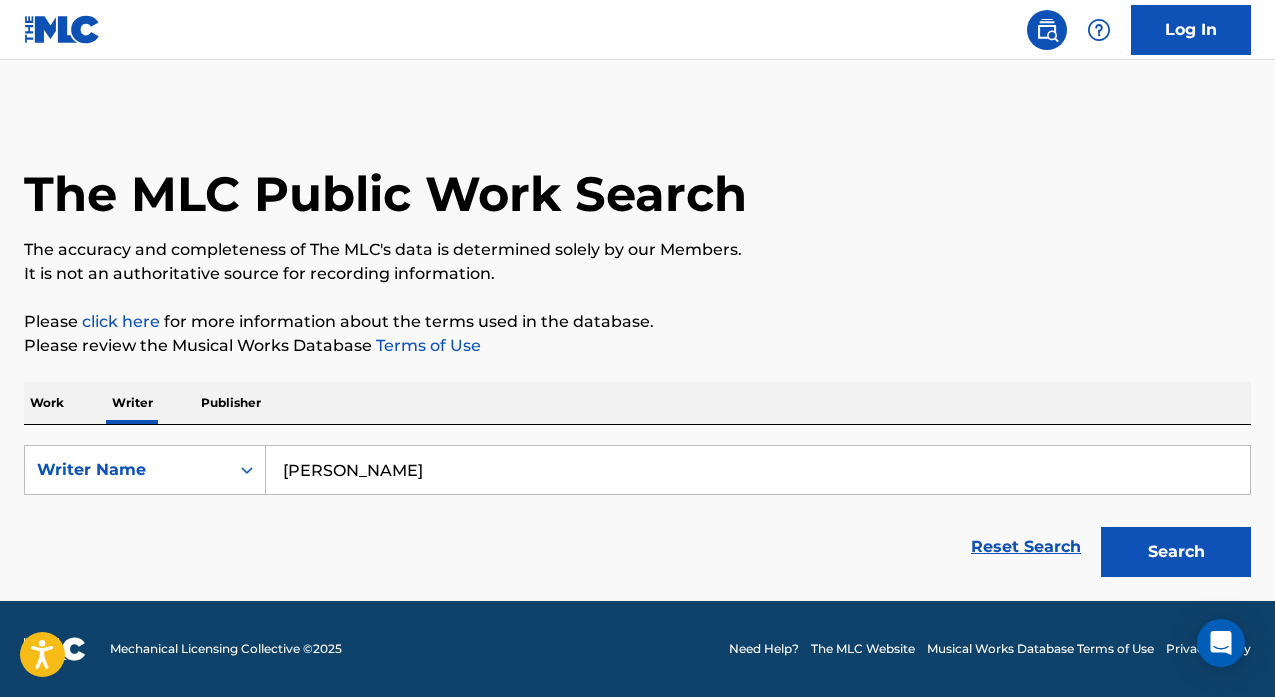 type on "tom petty" 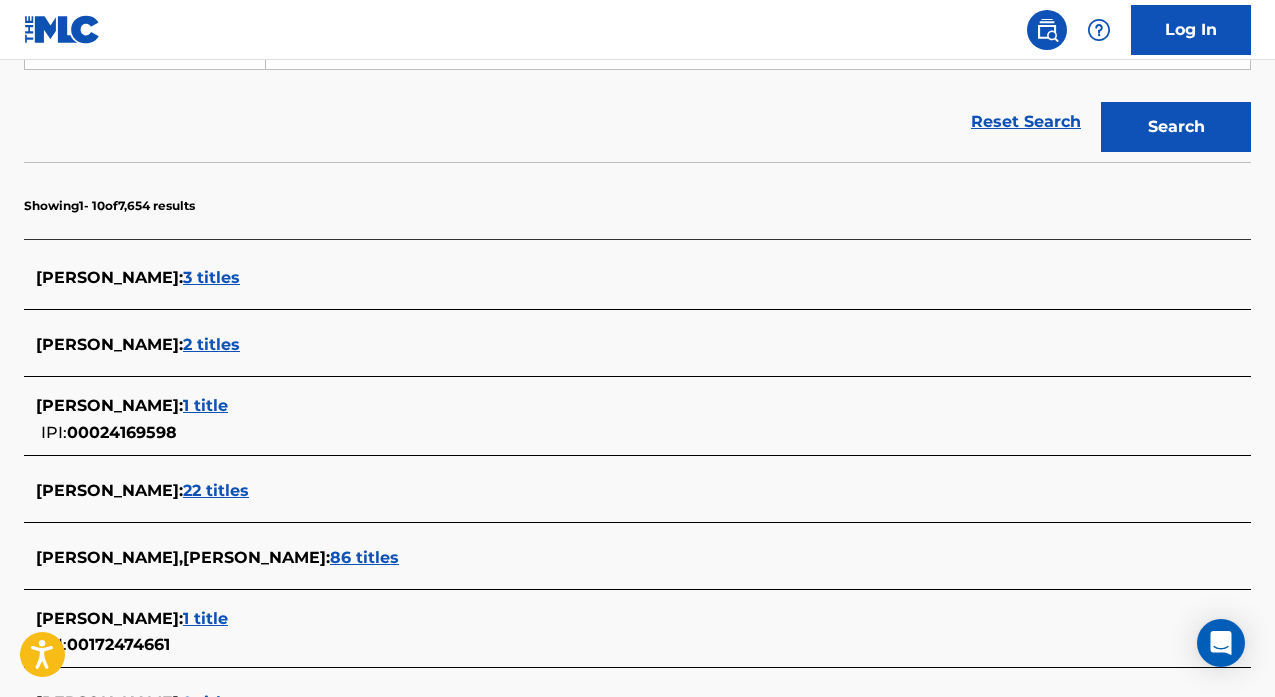 scroll, scrollTop: 435, scrollLeft: 0, axis: vertical 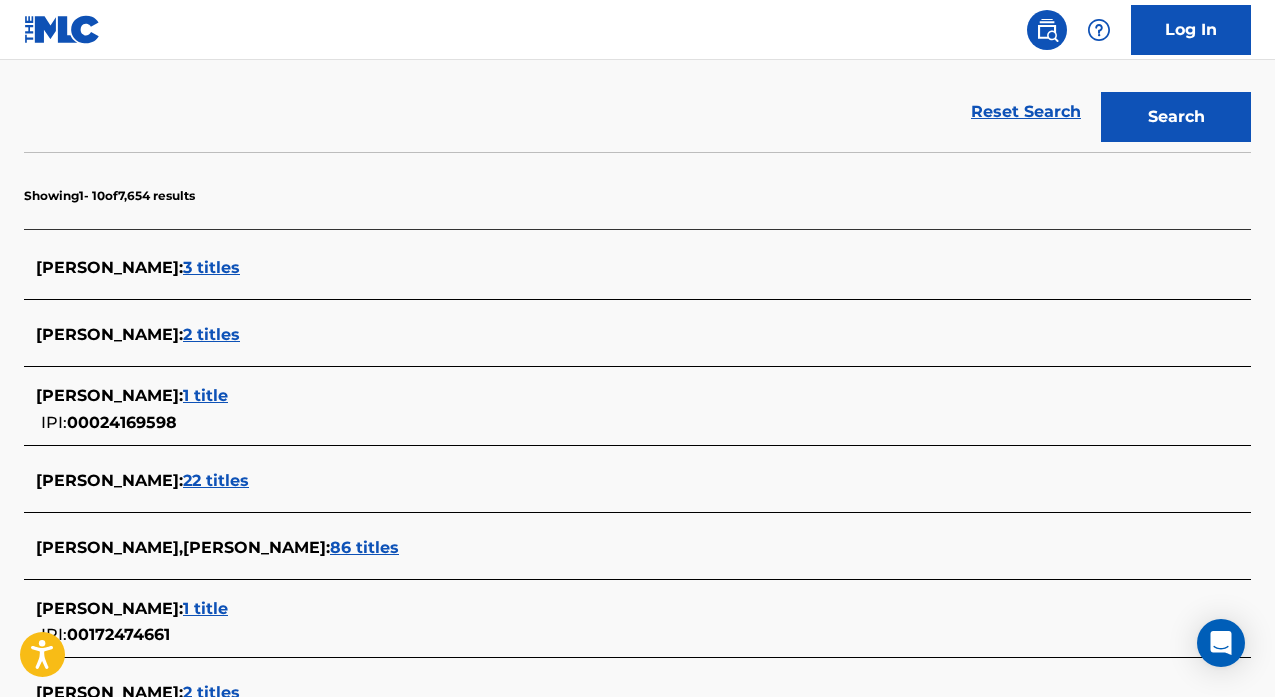 click on "3 titles" at bounding box center [211, 267] 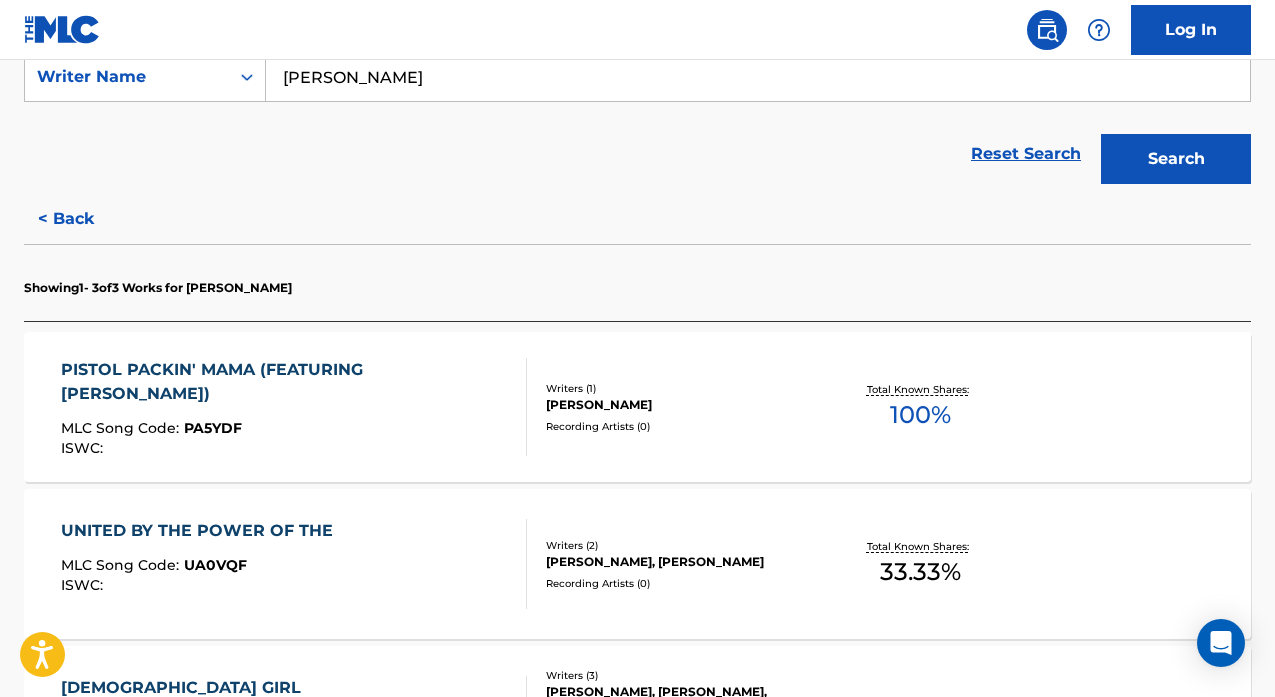 scroll, scrollTop: 0, scrollLeft: 0, axis: both 